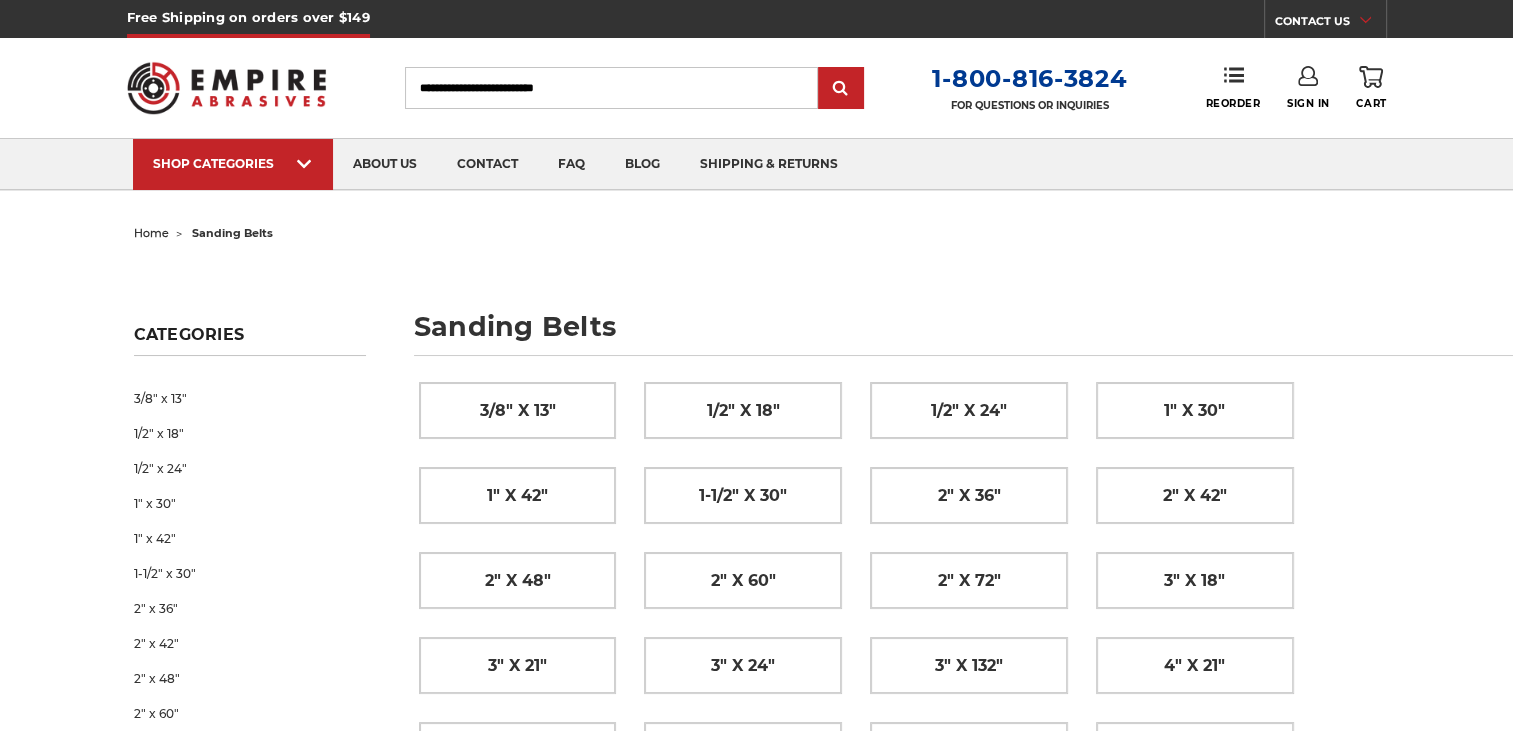 scroll, scrollTop: 100, scrollLeft: 0, axis: vertical 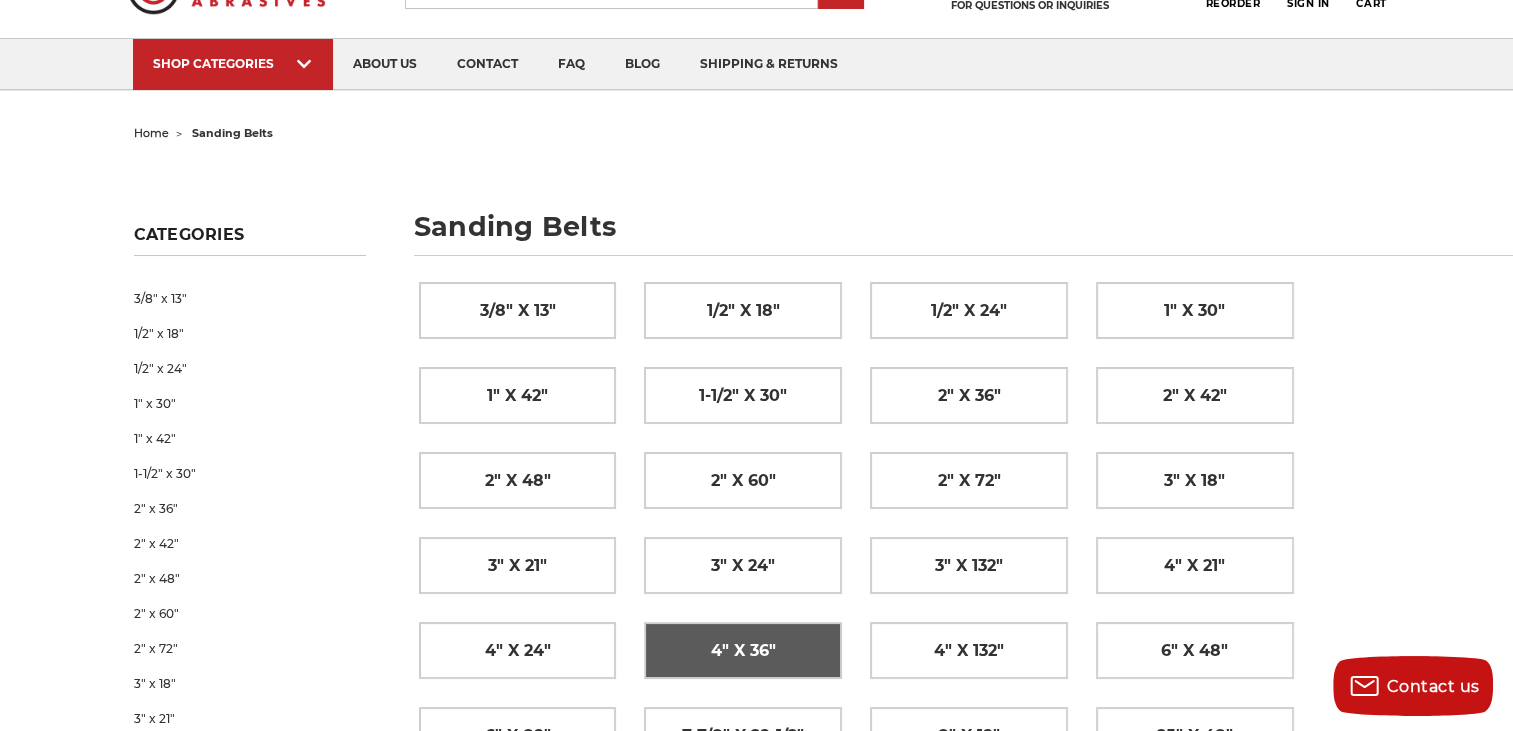 click on "4" x 36"" at bounding box center [743, 651] 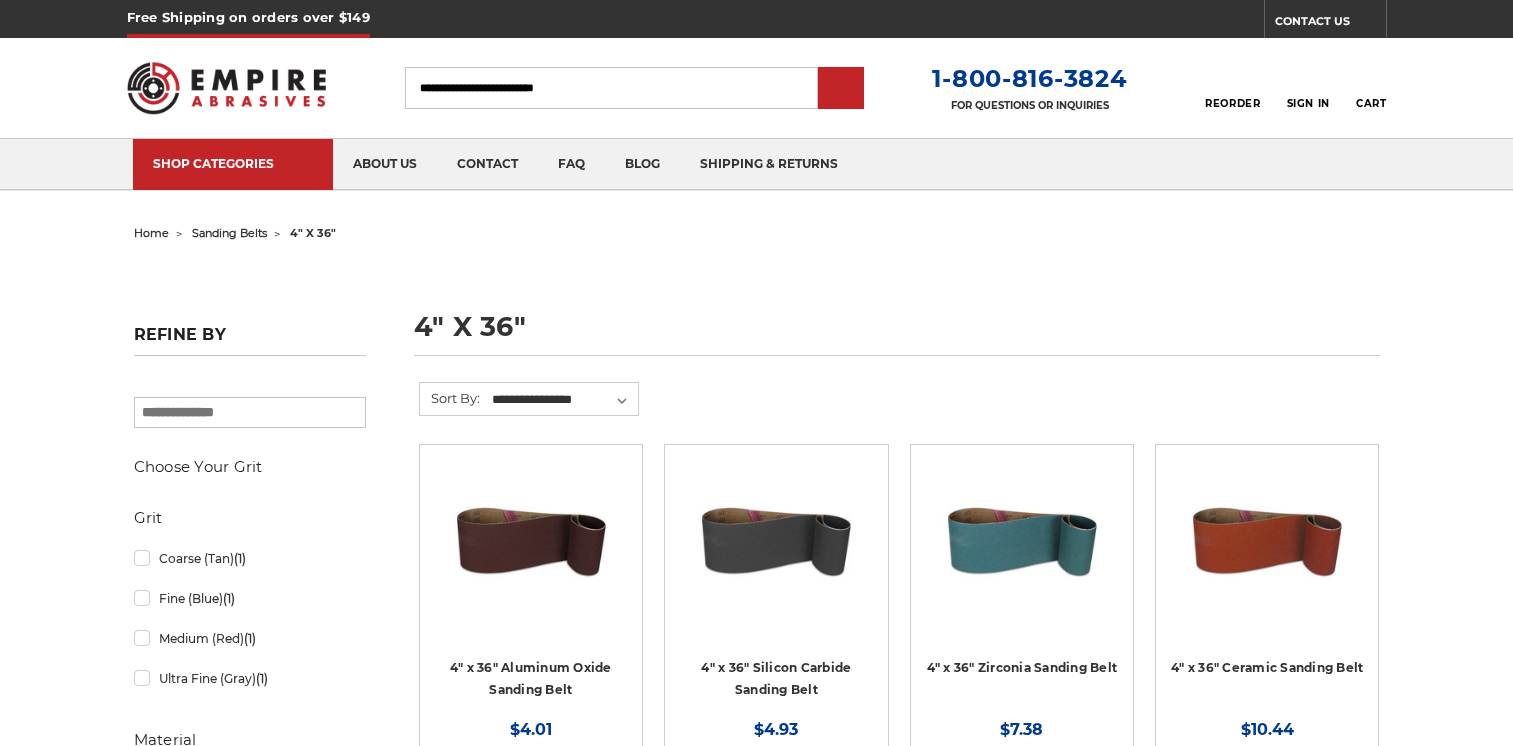 scroll, scrollTop: 0, scrollLeft: 0, axis: both 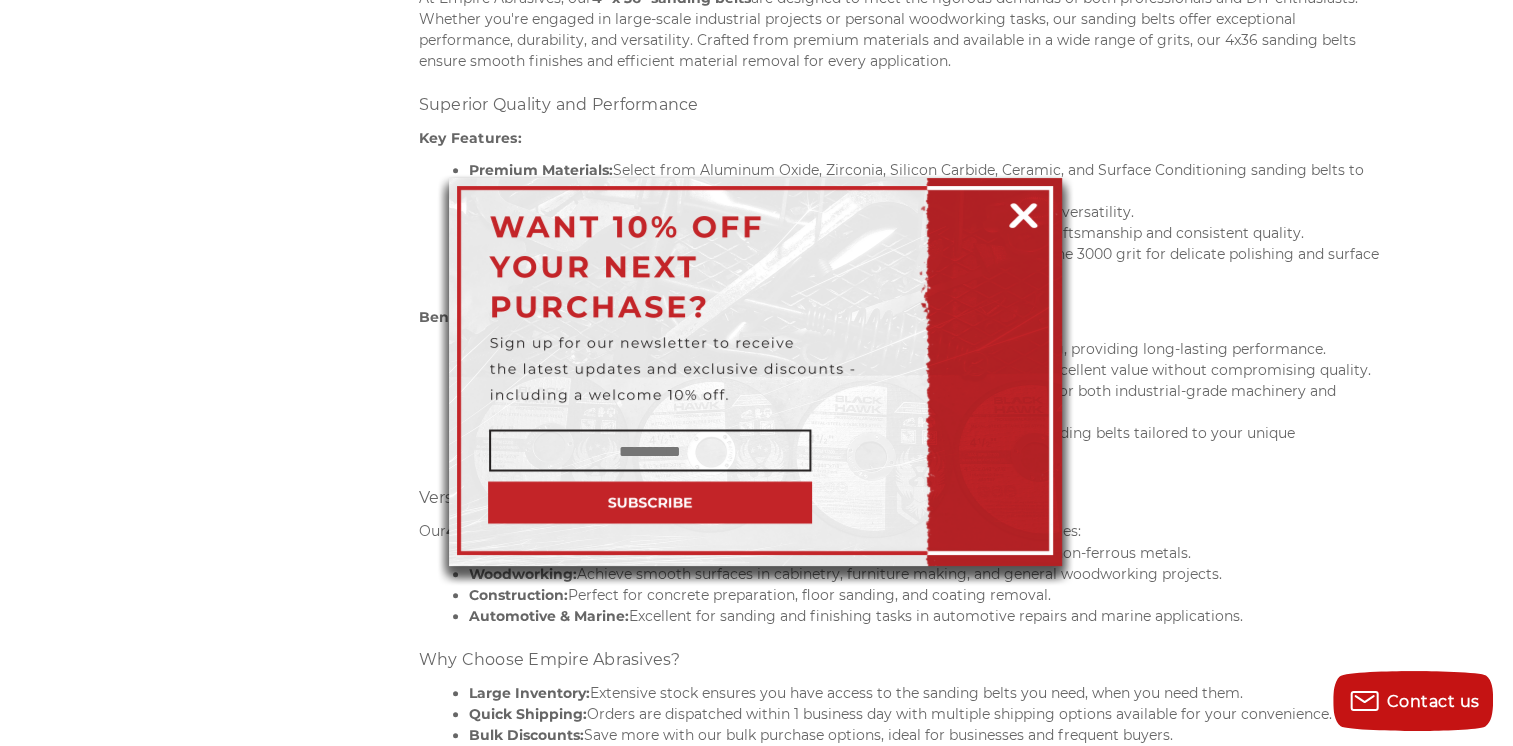 click at bounding box center [1023, 212] 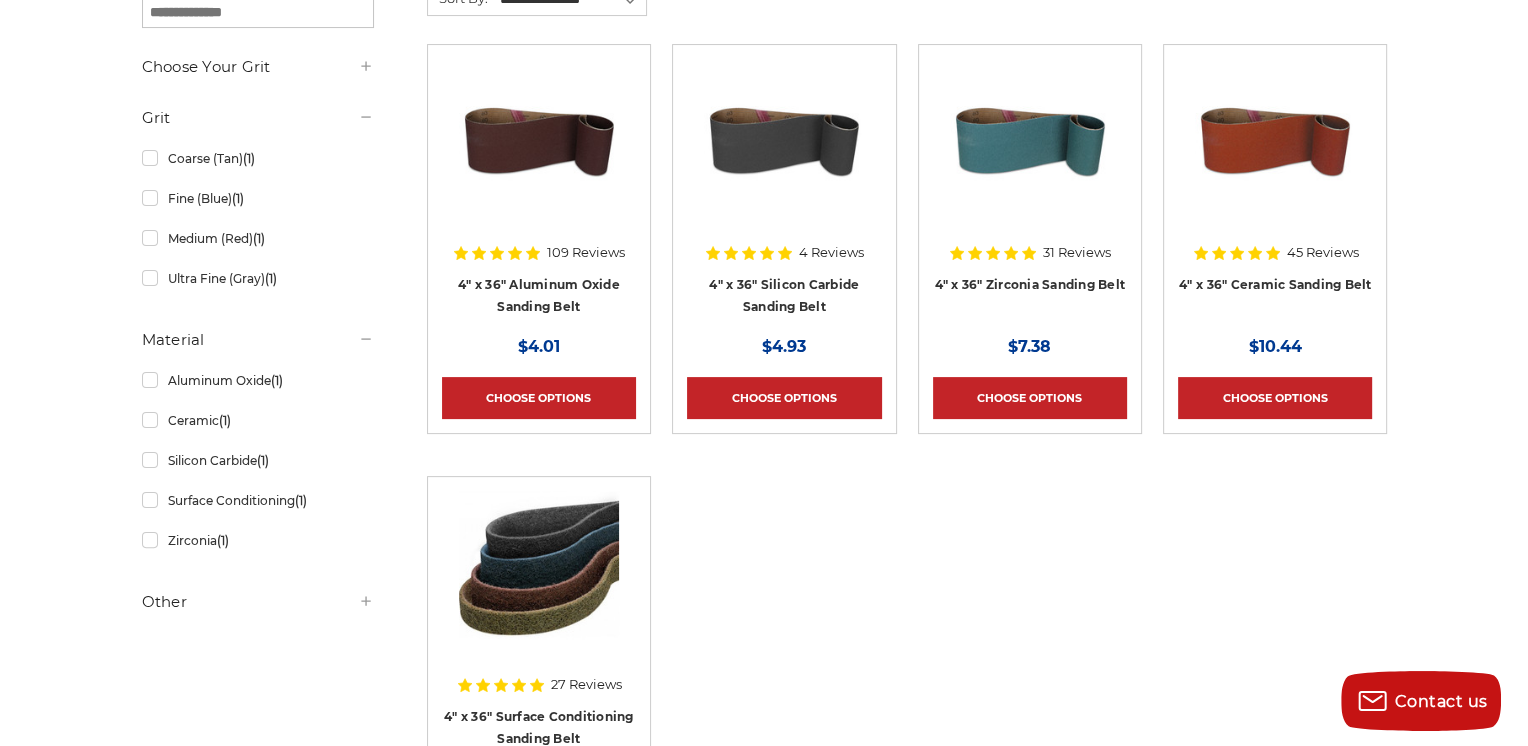 scroll, scrollTop: 300, scrollLeft: 0, axis: vertical 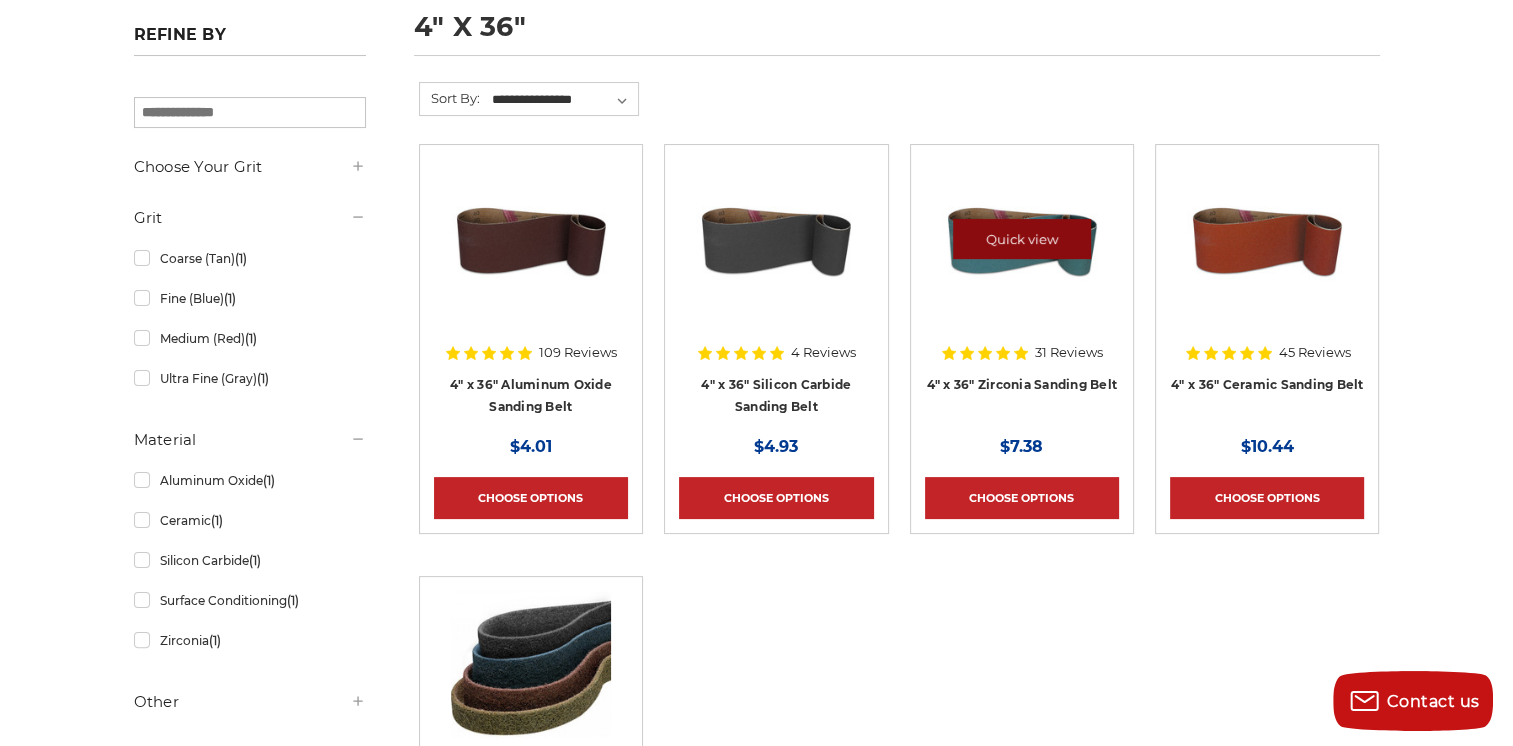 click on "Quick view" at bounding box center (1022, 239) 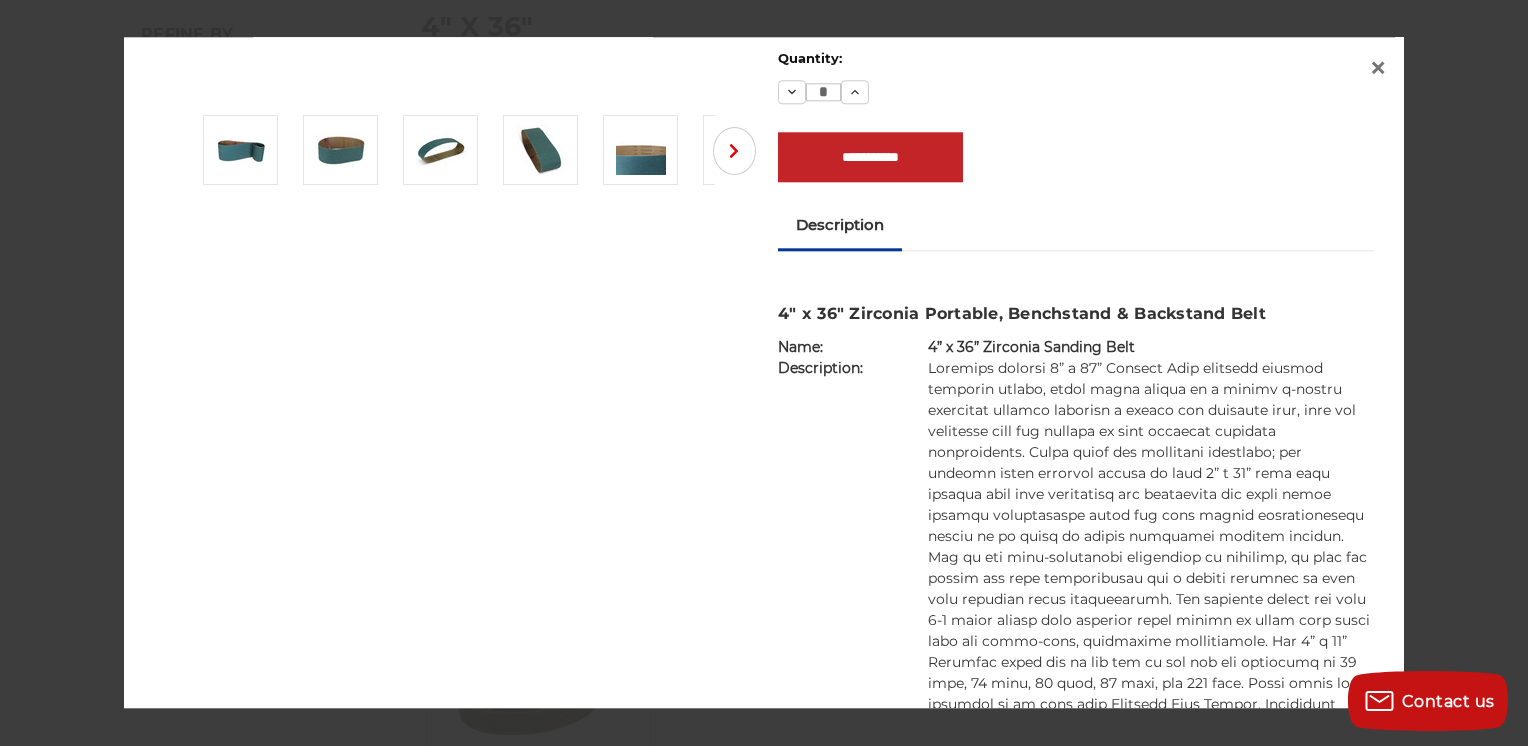 scroll, scrollTop: 400, scrollLeft: 0, axis: vertical 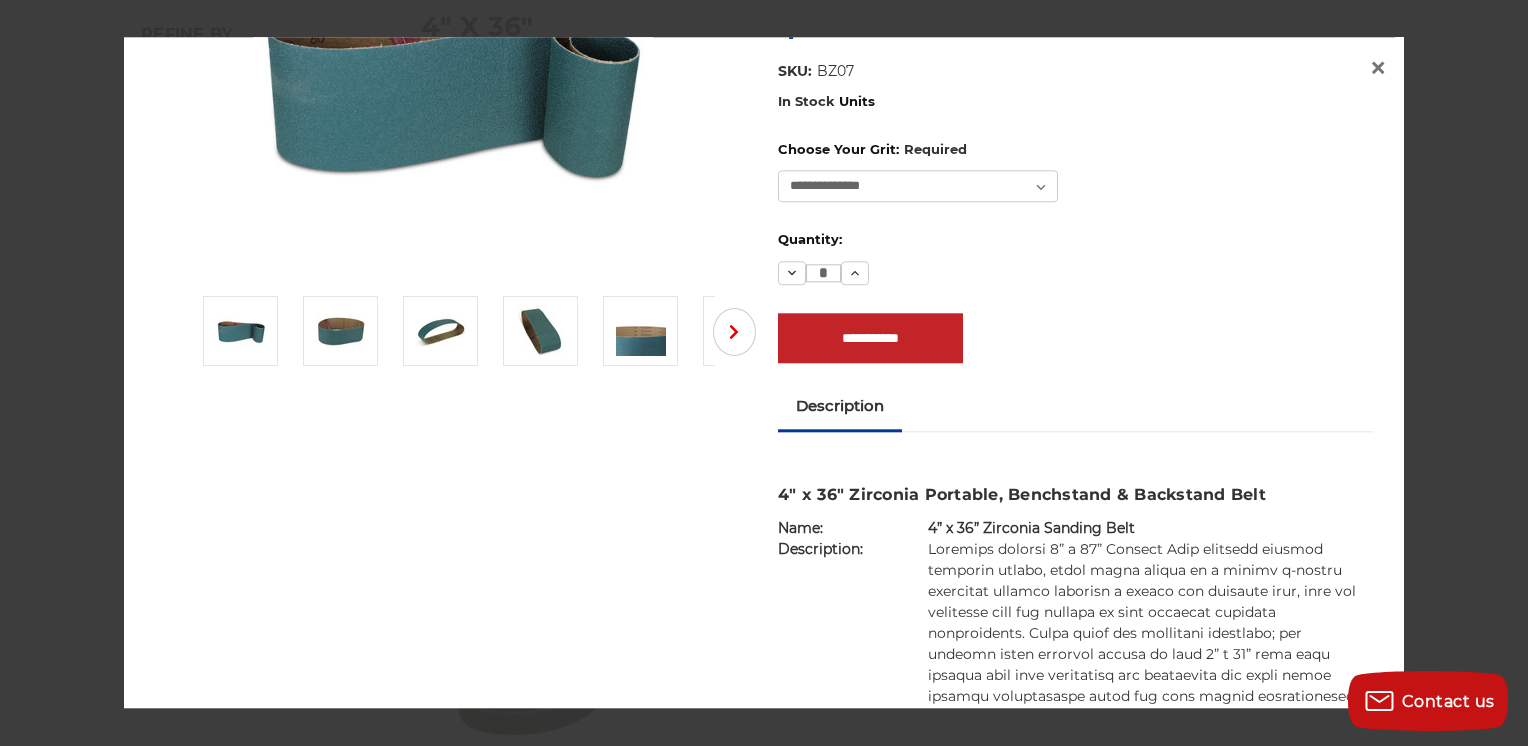 drag, startPoint x: 1411, startPoint y: 272, endPoint x: 1430, endPoint y: 224, distance: 51.62364 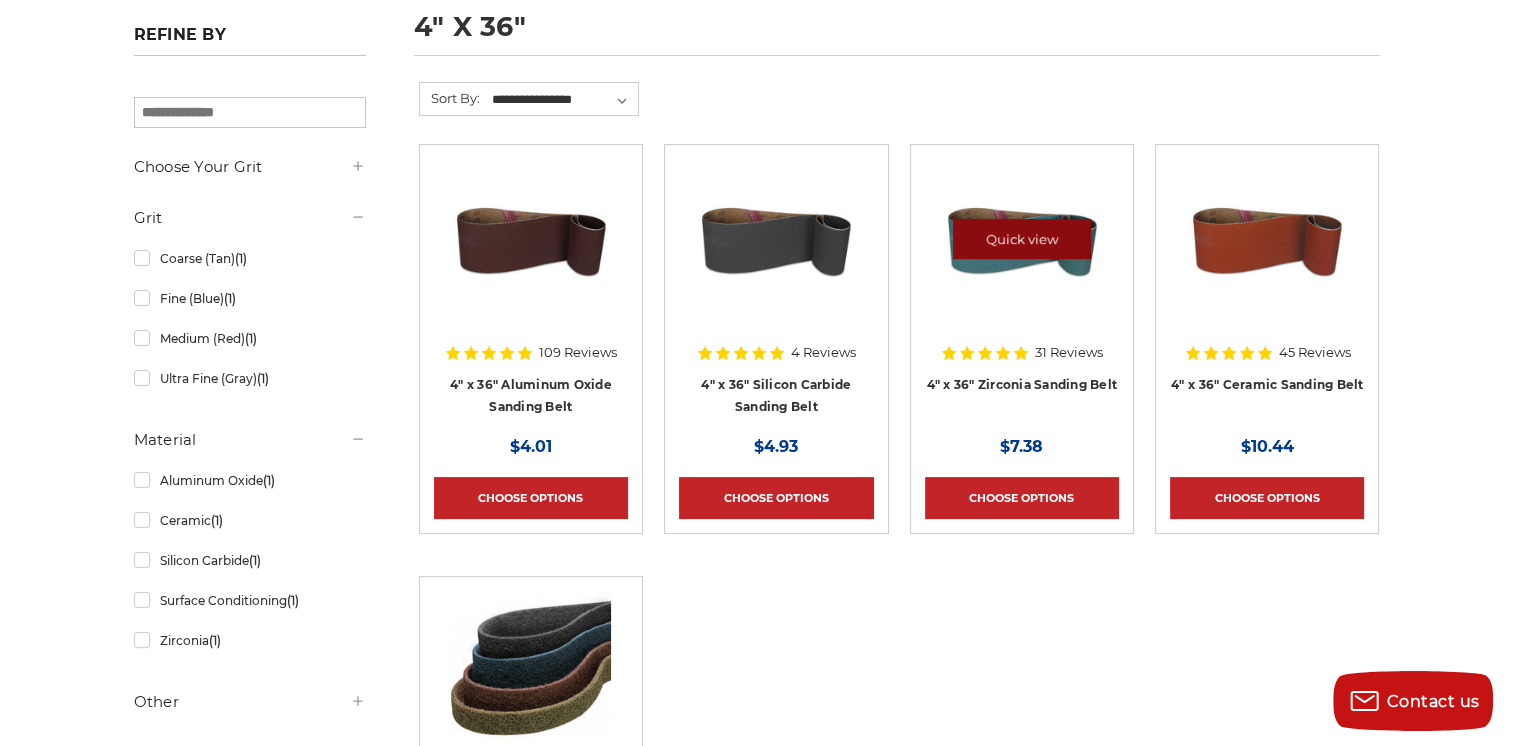 click on "Quick view" at bounding box center [1022, 239] 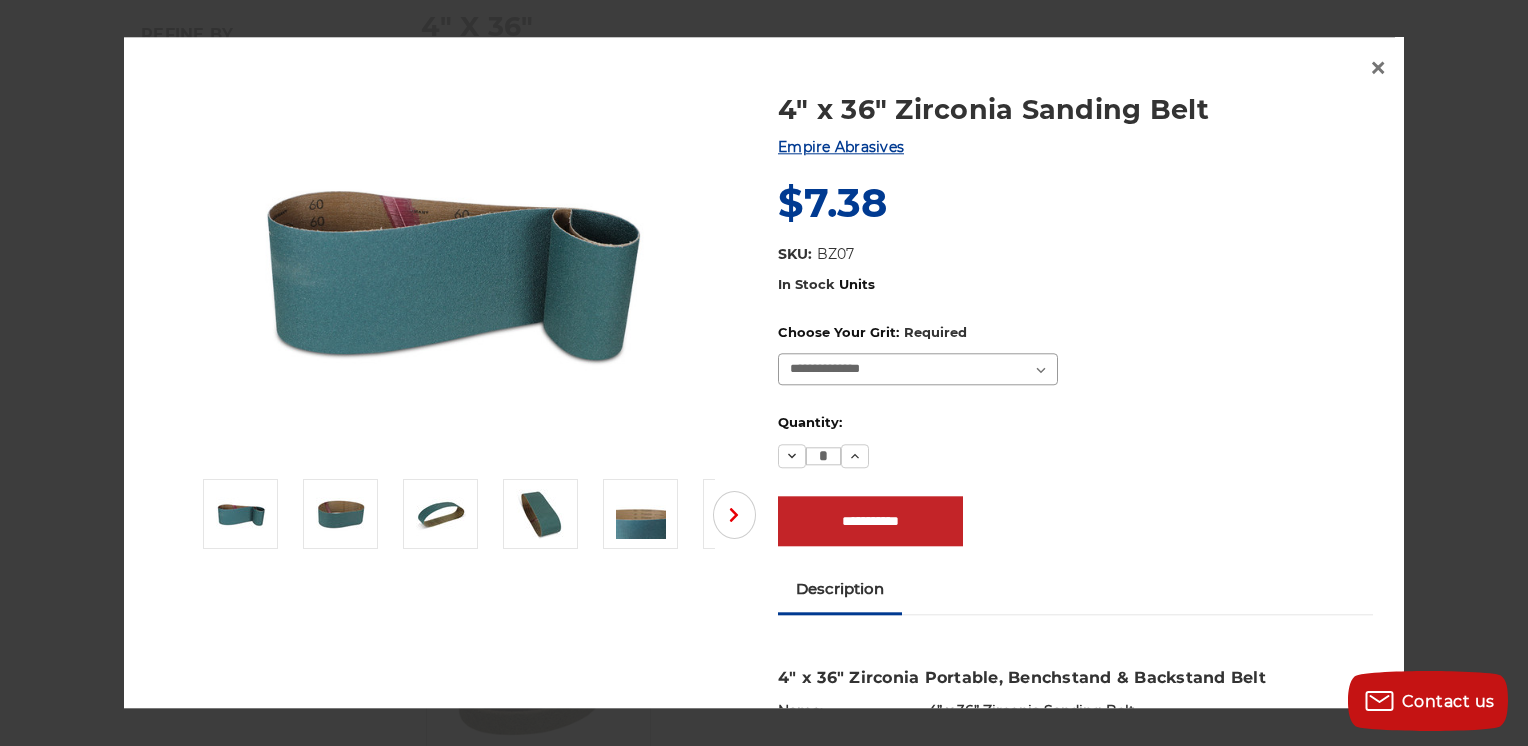click on "**********" at bounding box center (918, 370) 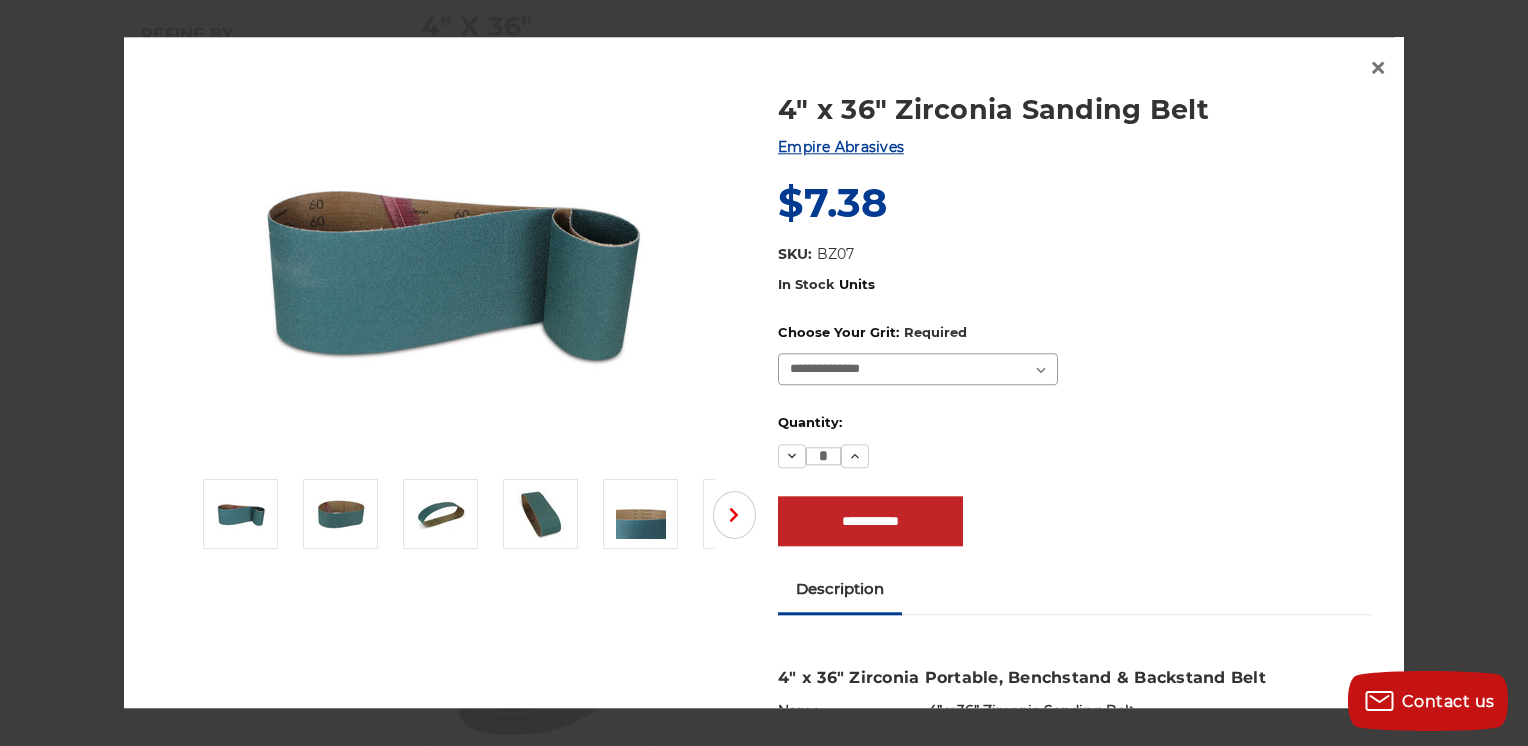 select on "****" 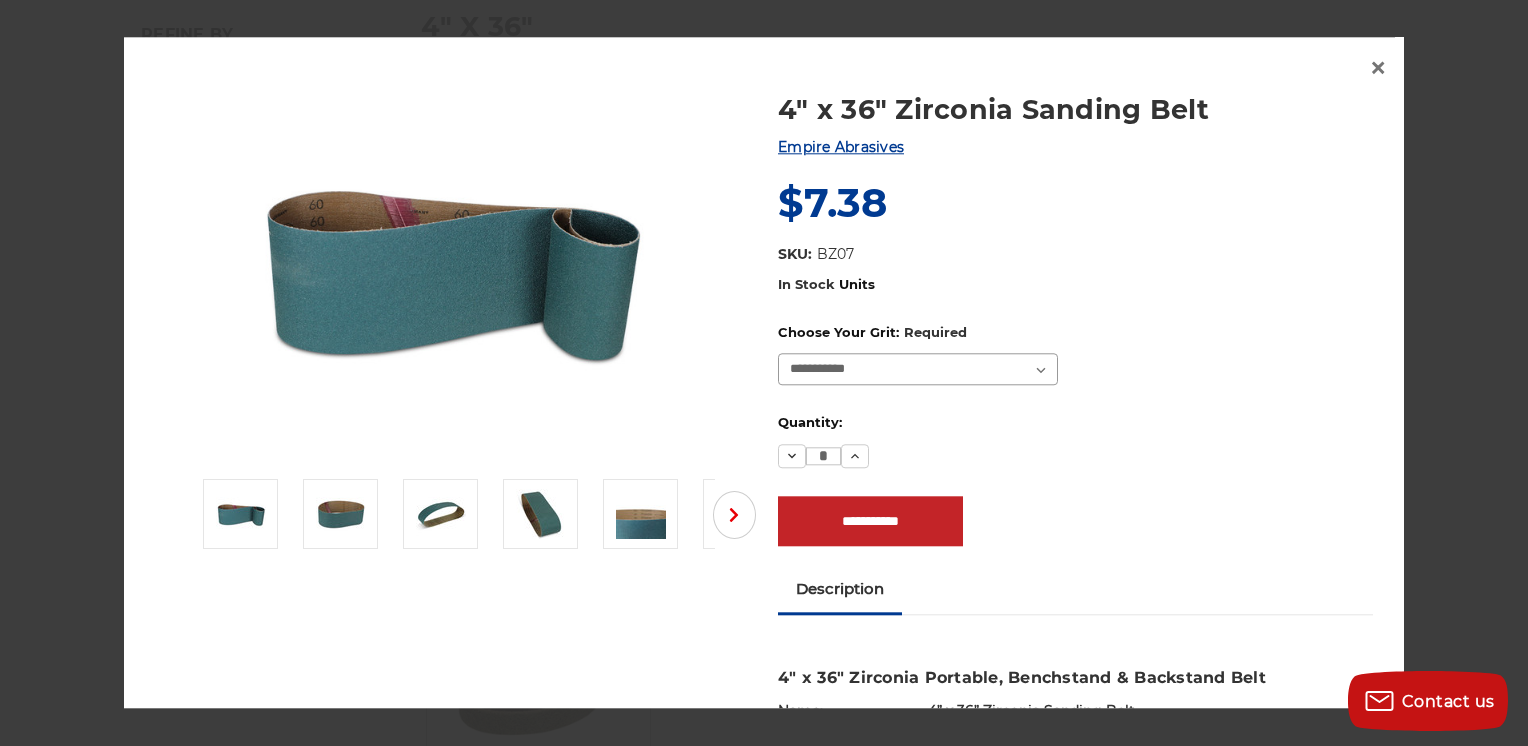 click on "**********" at bounding box center (918, 370) 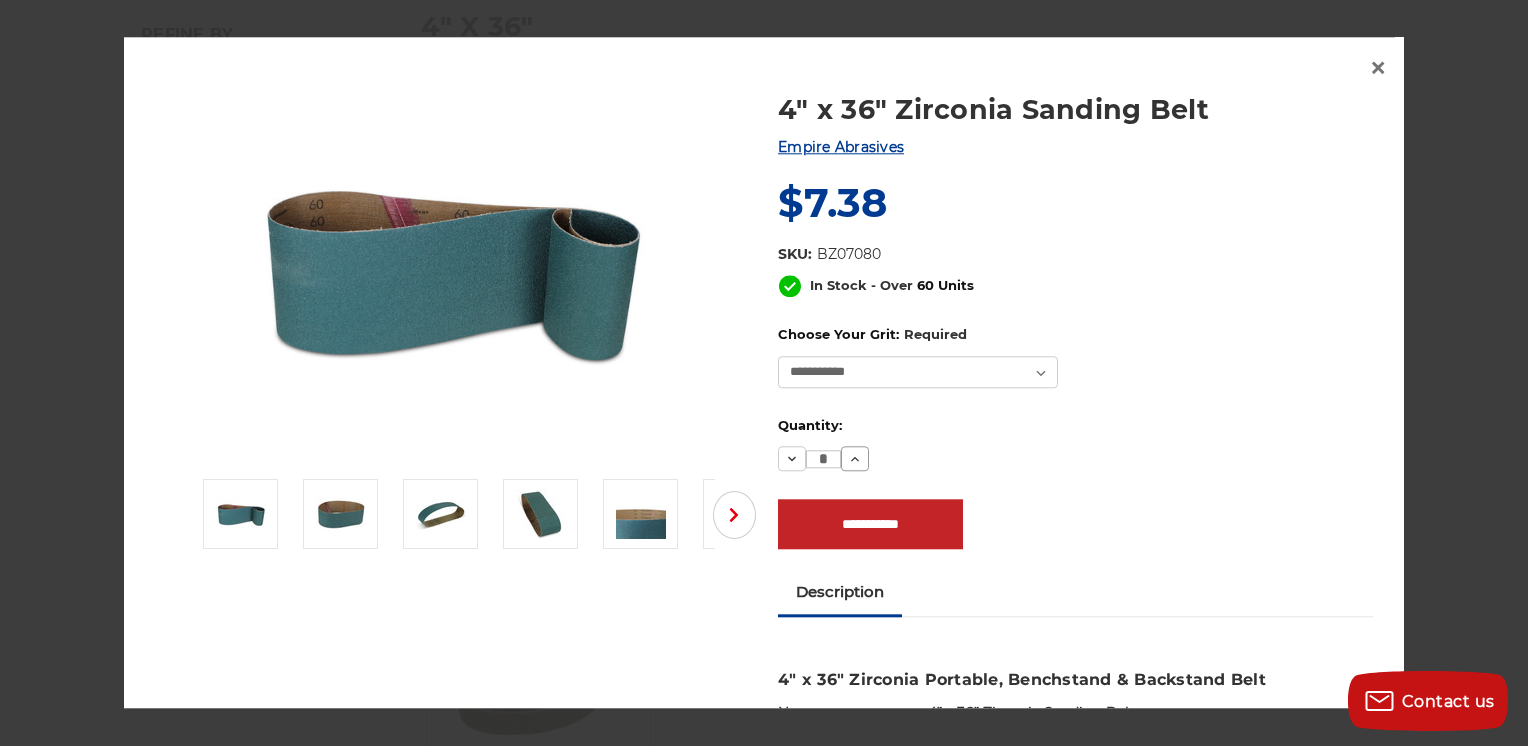 click 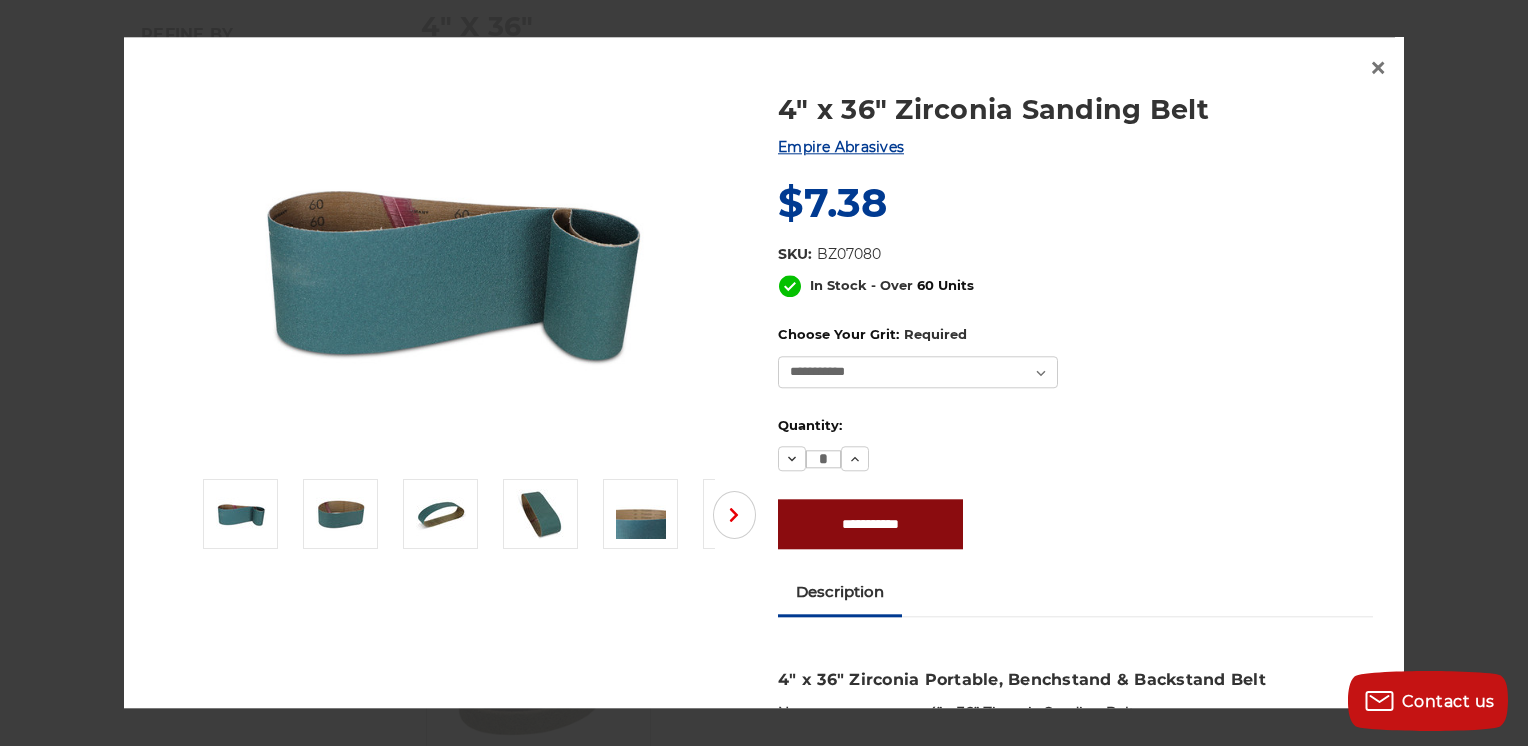 click on "**********" at bounding box center [870, 524] 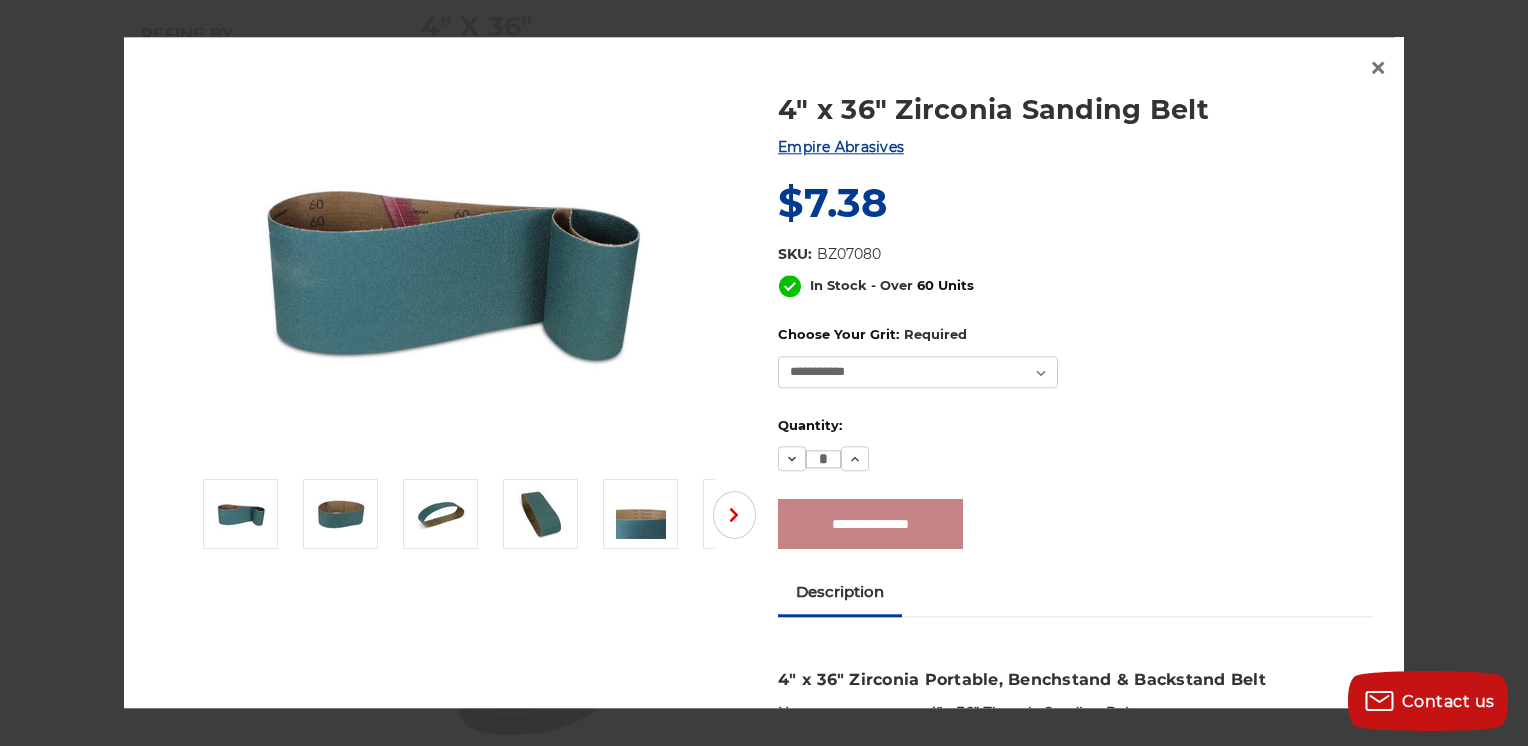 type on "**********" 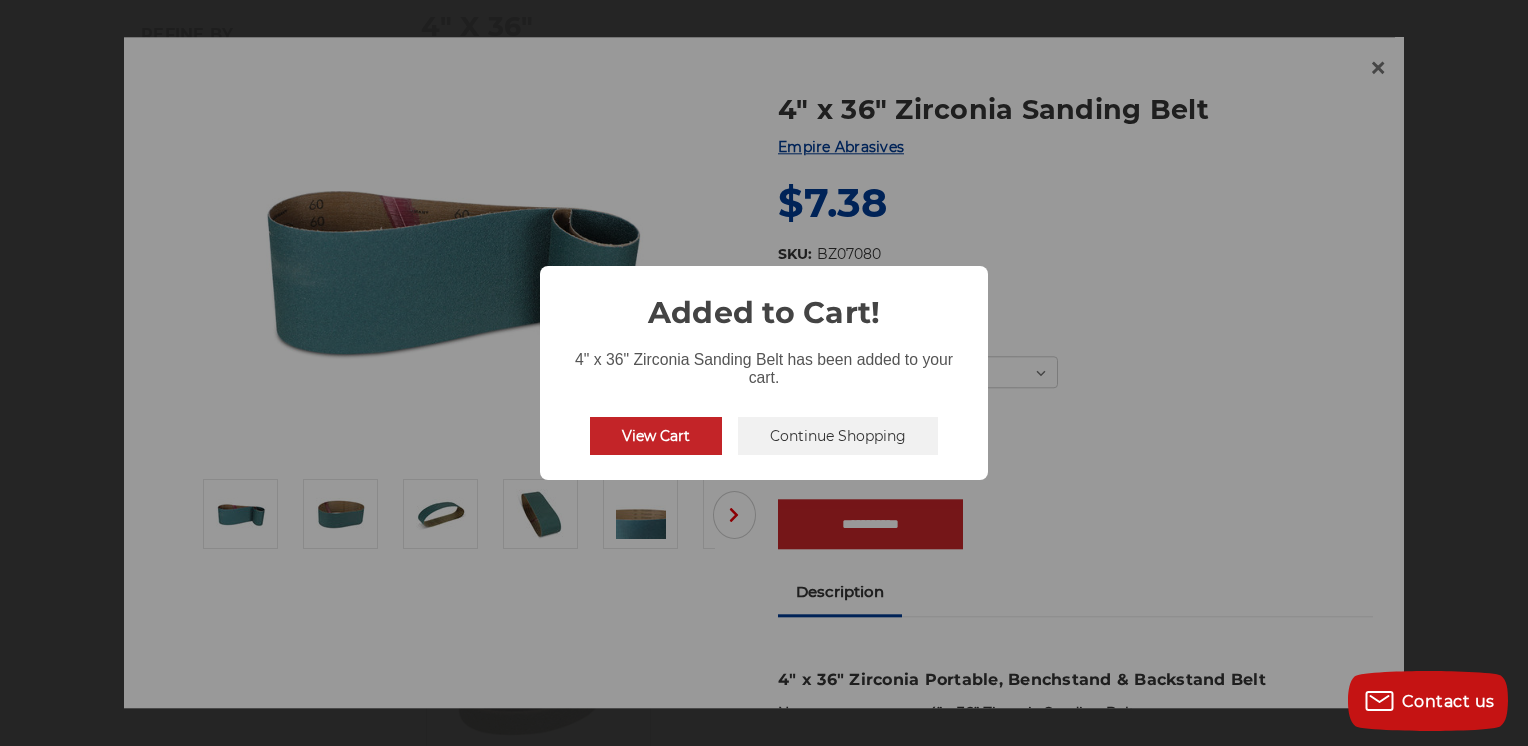 click on "Continue Shopping" at bounding box center (838, 436) 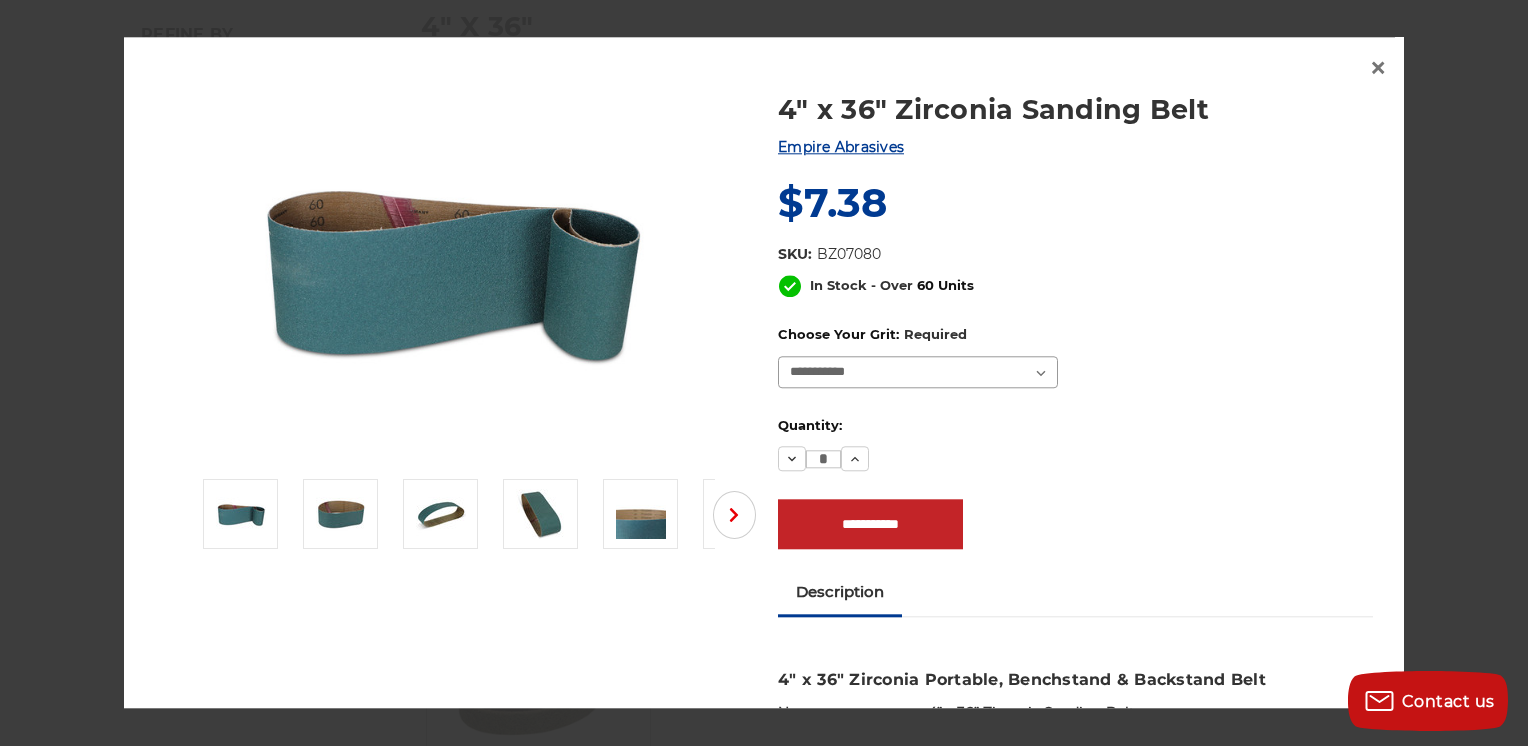 click on "**********" at bounding box center (918, 372) 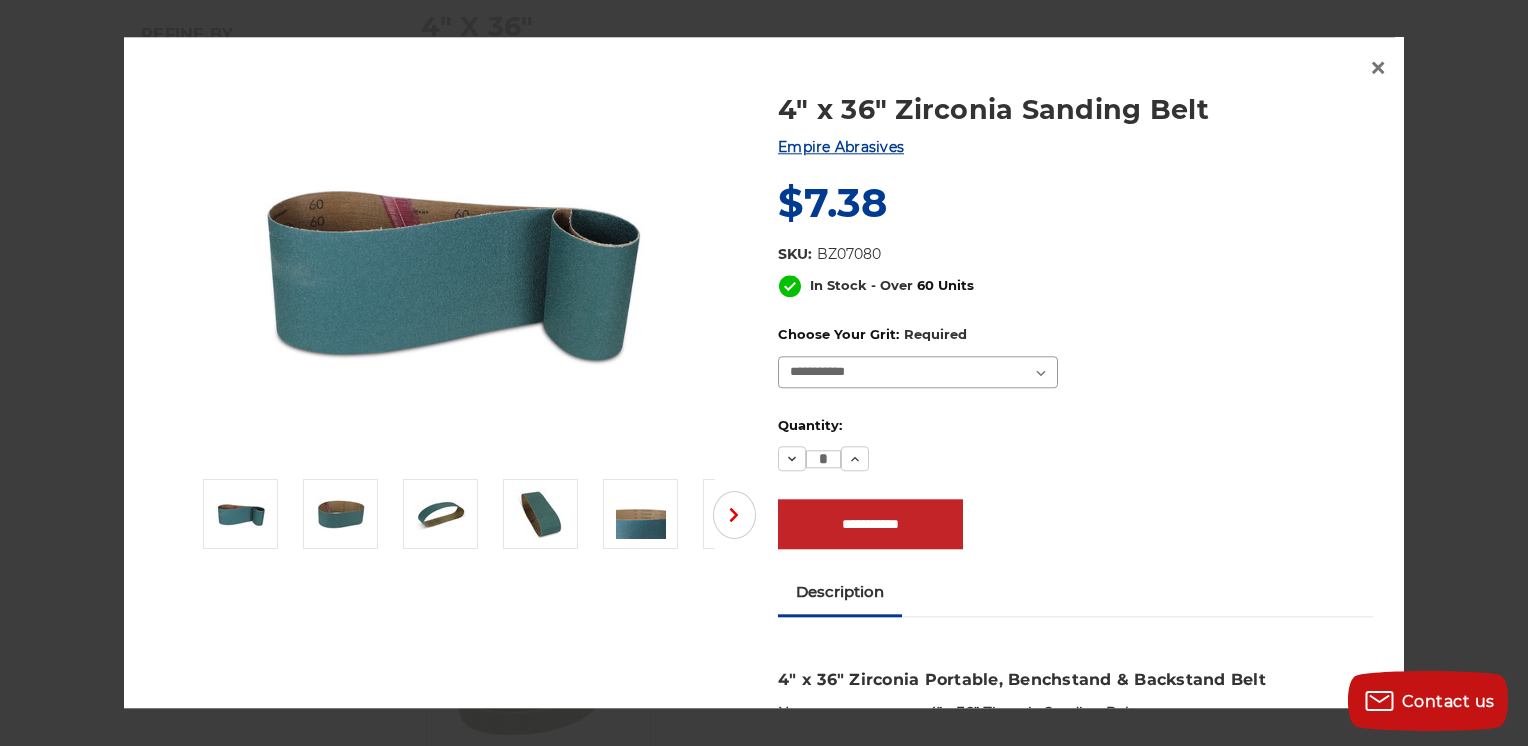 click on "**********" at bounding box center (918, 372) 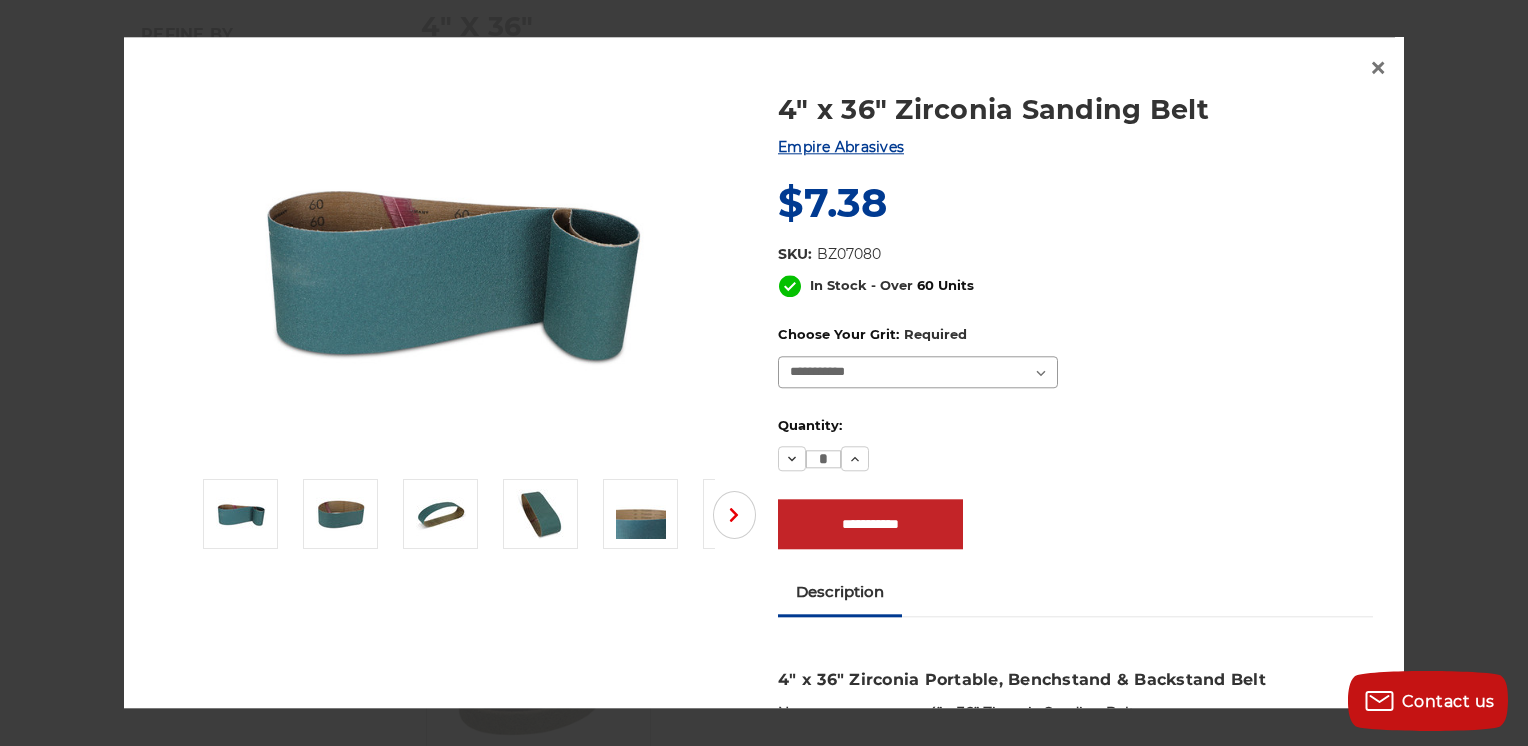 select on "****" 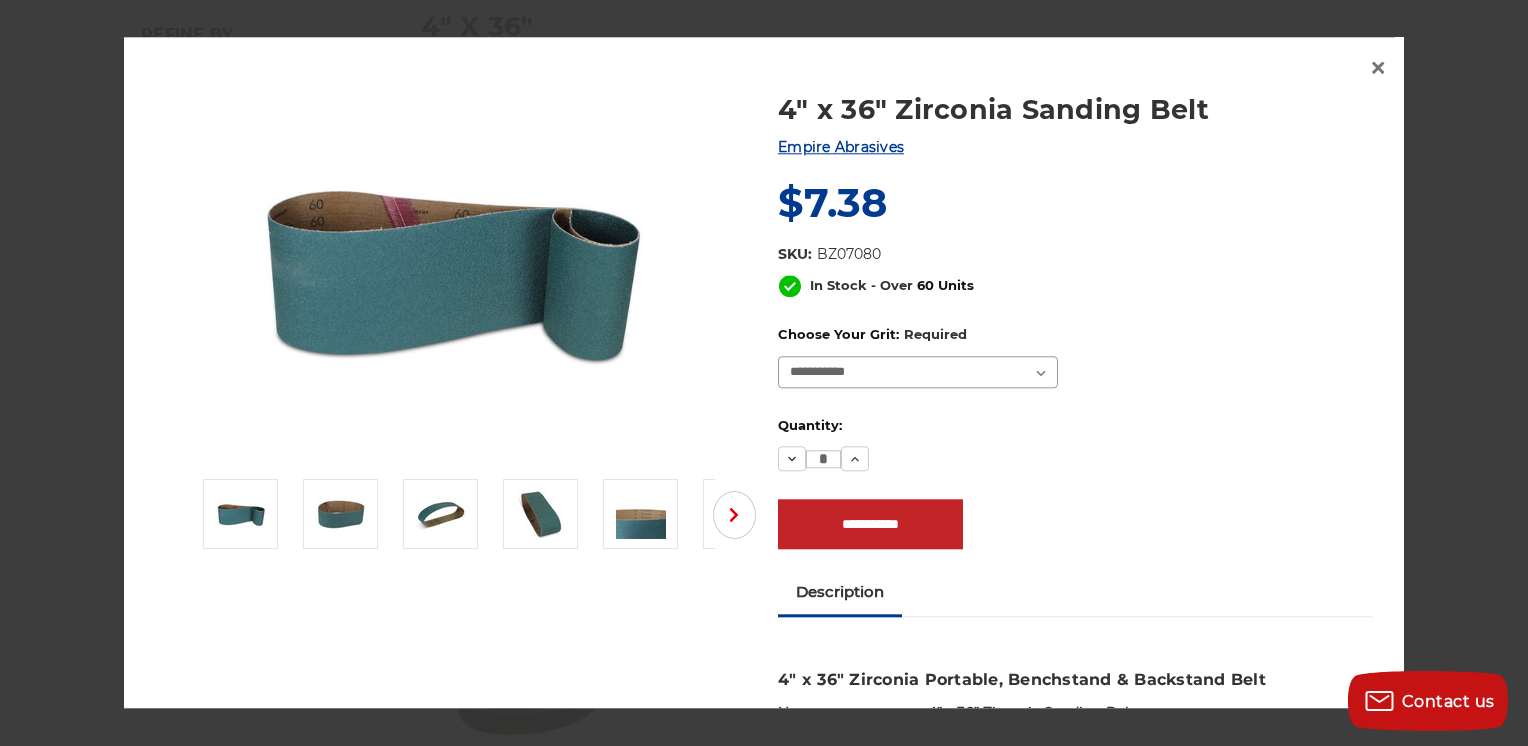 click on "**********" at bounding box center (918, 372) 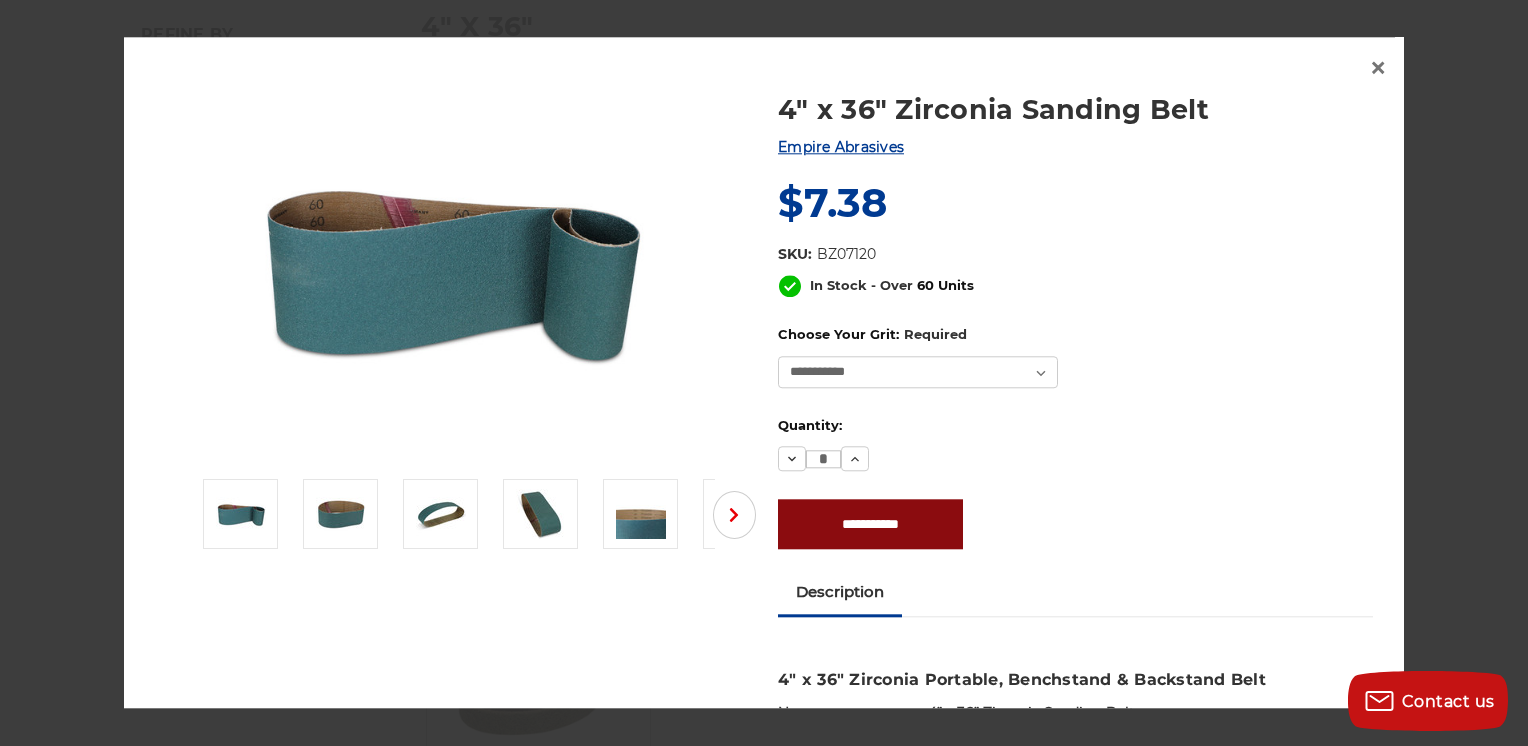 click on "**********" at bounding box center (870, 524) 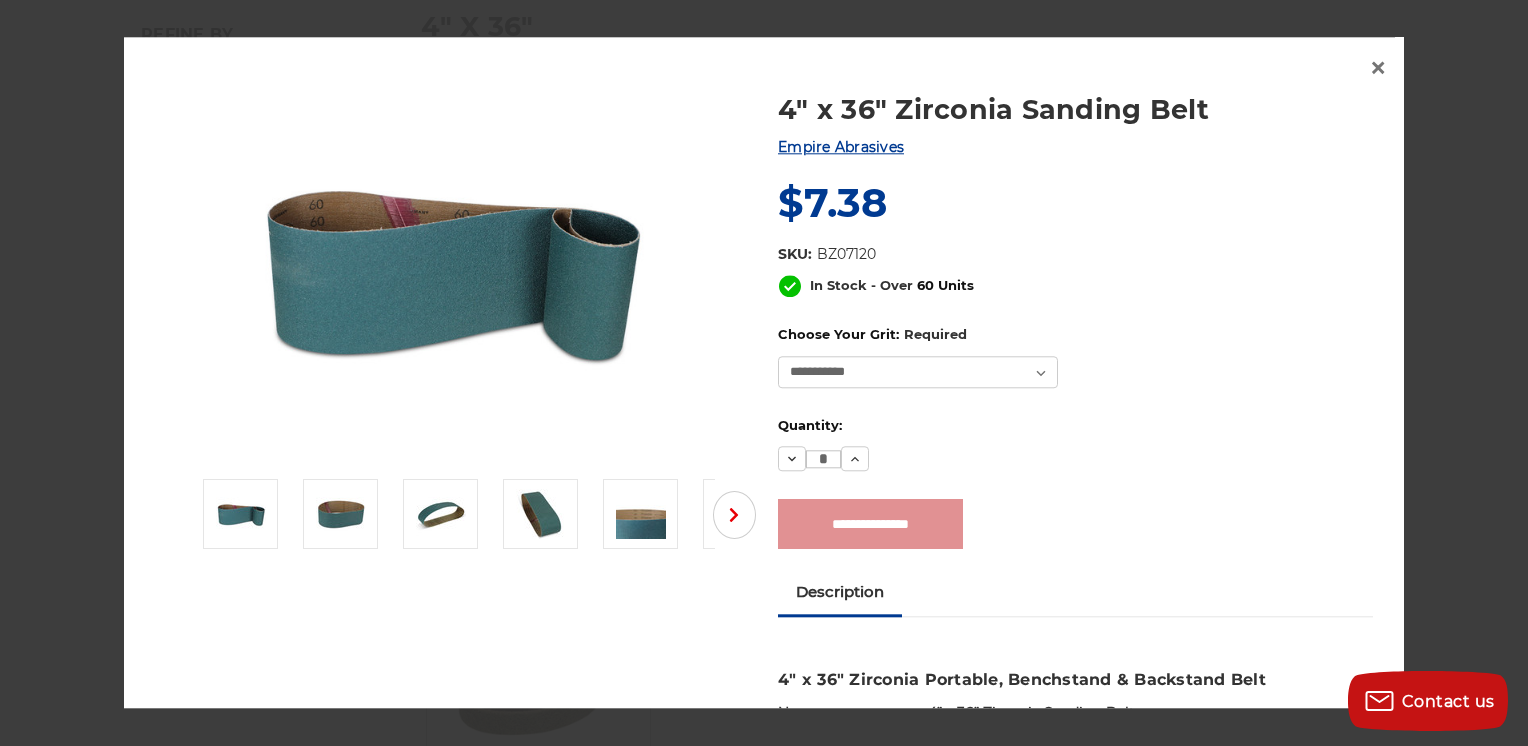 type on "**********" 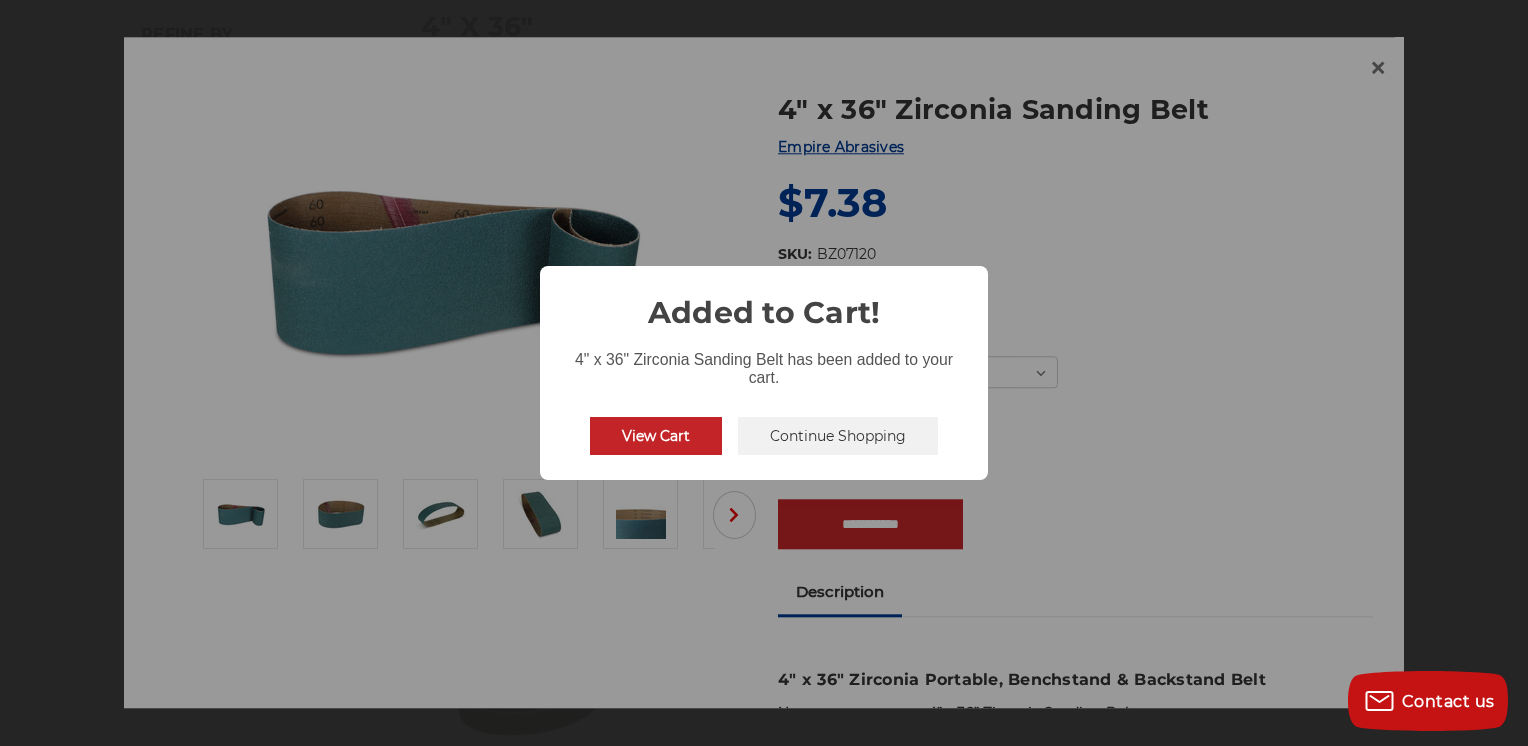 click on "× Added to Cart! 4" x 36" Zirconia Sanding Belt has been added to your cart. View Cart No Continue Shopping" at bounding box center [764, 373] 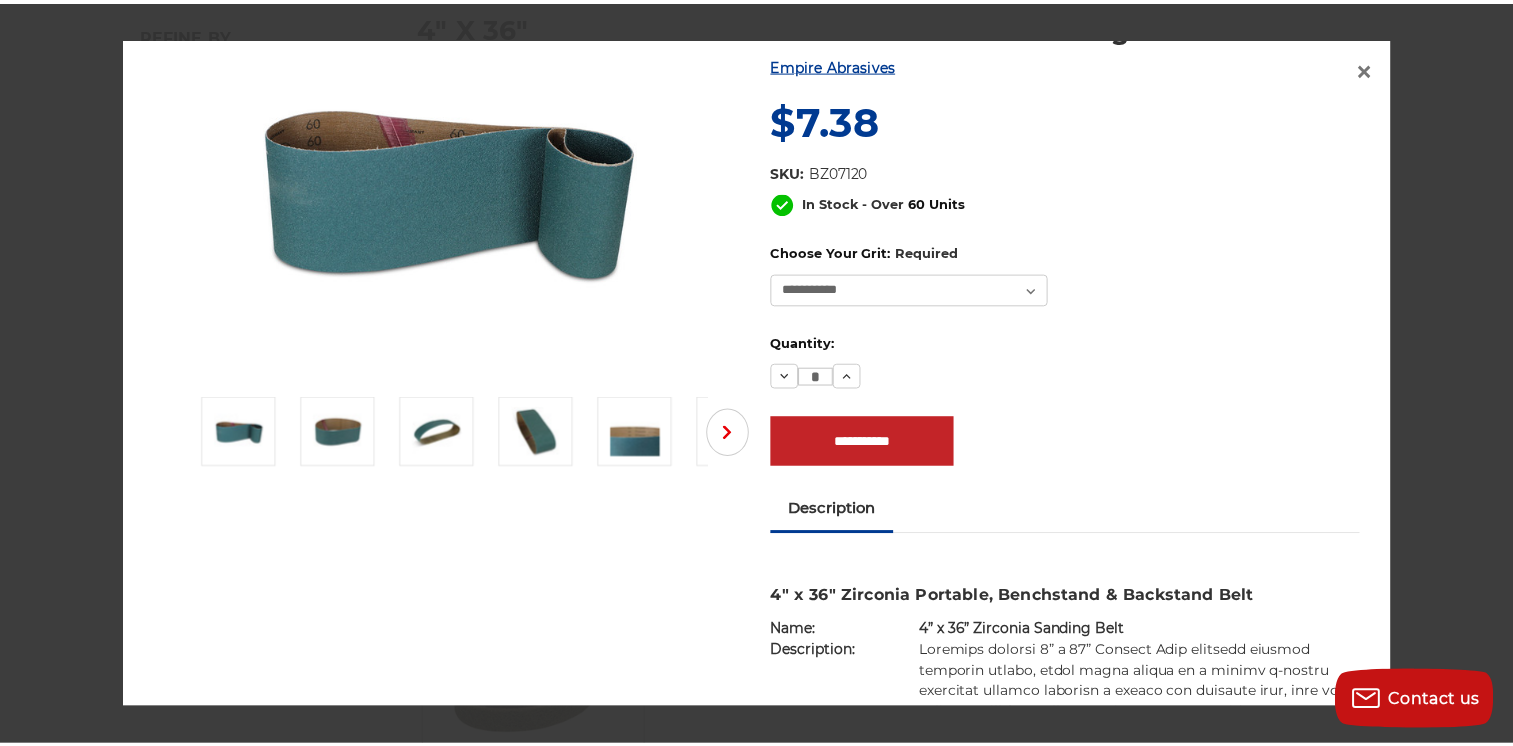 scroll, scrollTop: 0, scrollLeft: 0, axis: both 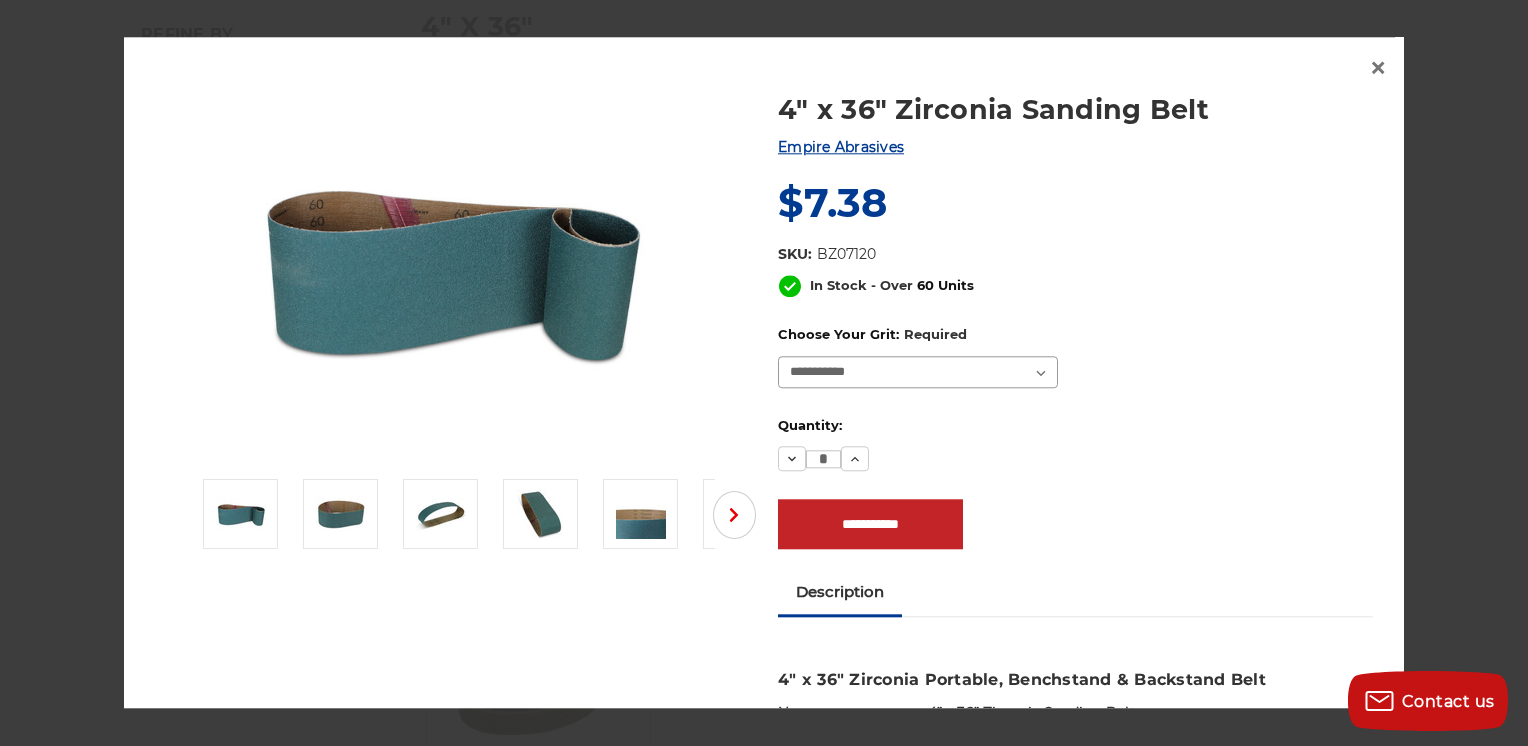 click on "**********" at bounding box center (918, 372) 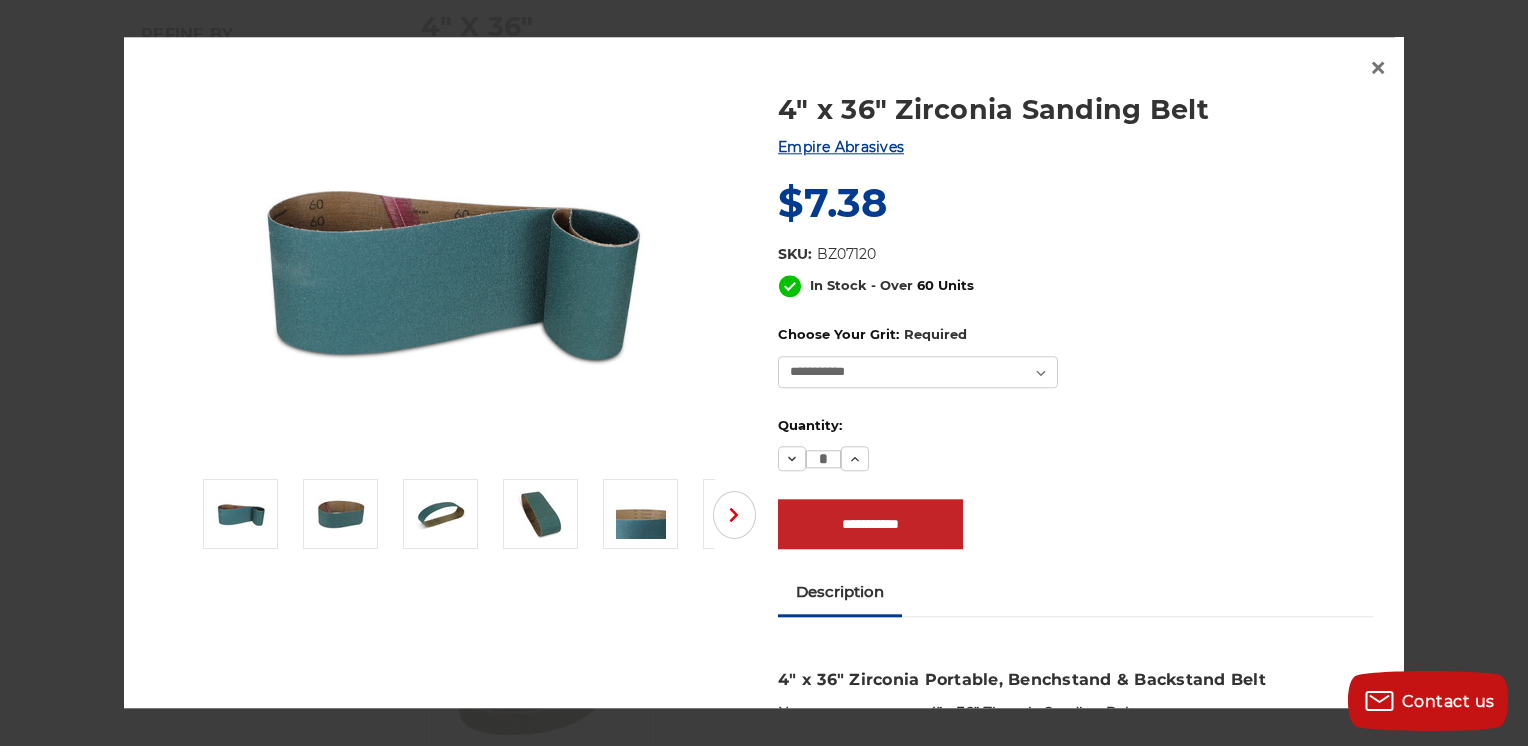 click on "Decrease Quantity:
*
Increase Quantity:" at bounding box center (1075, 459) 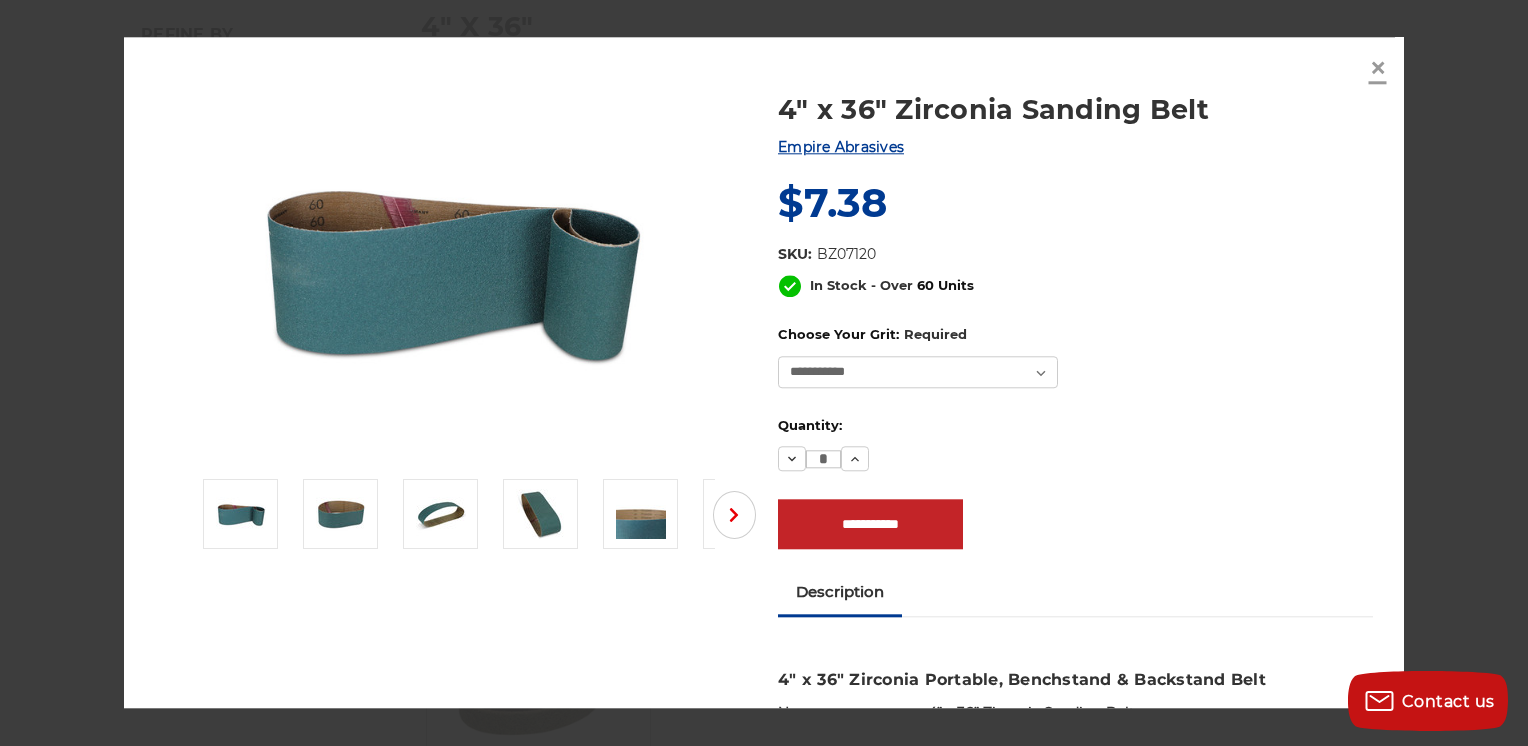 click on "×" at bounding box center [1378, 67] 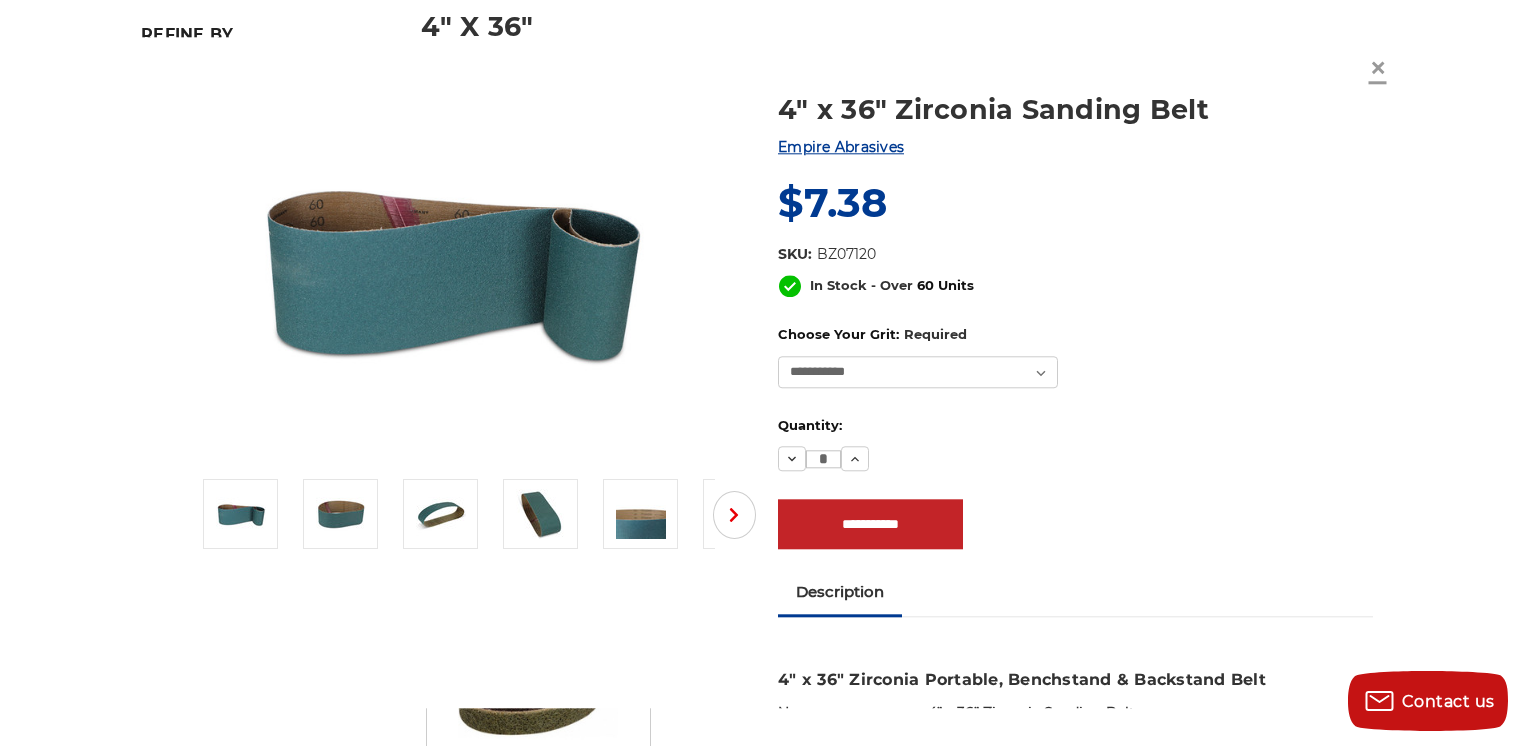 click on "×" at bounding box center [1378, 68] 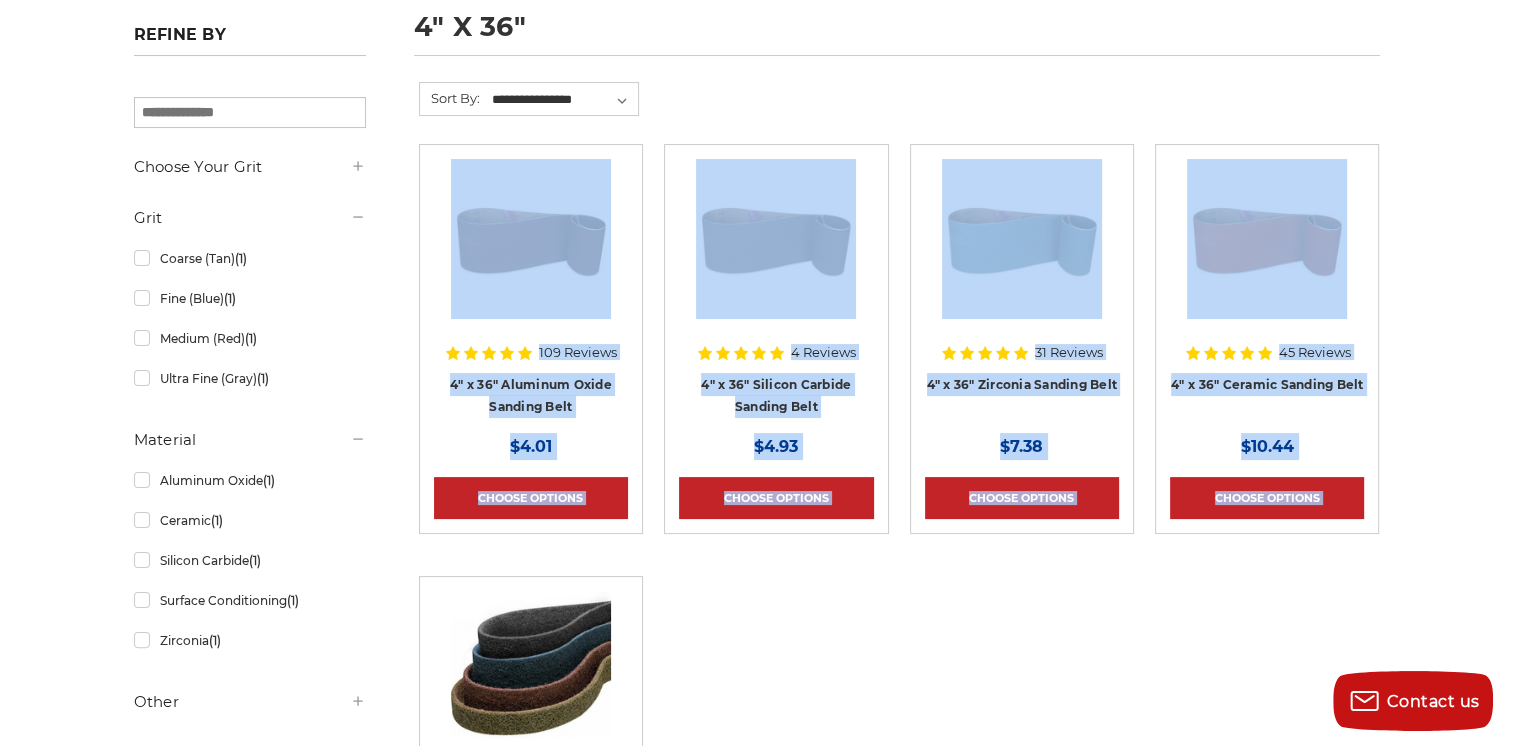 drag, startPoint x: 1512, startPoint y: 153, endPoint x: 1518, endPoint y: 112, distance: 41.4367 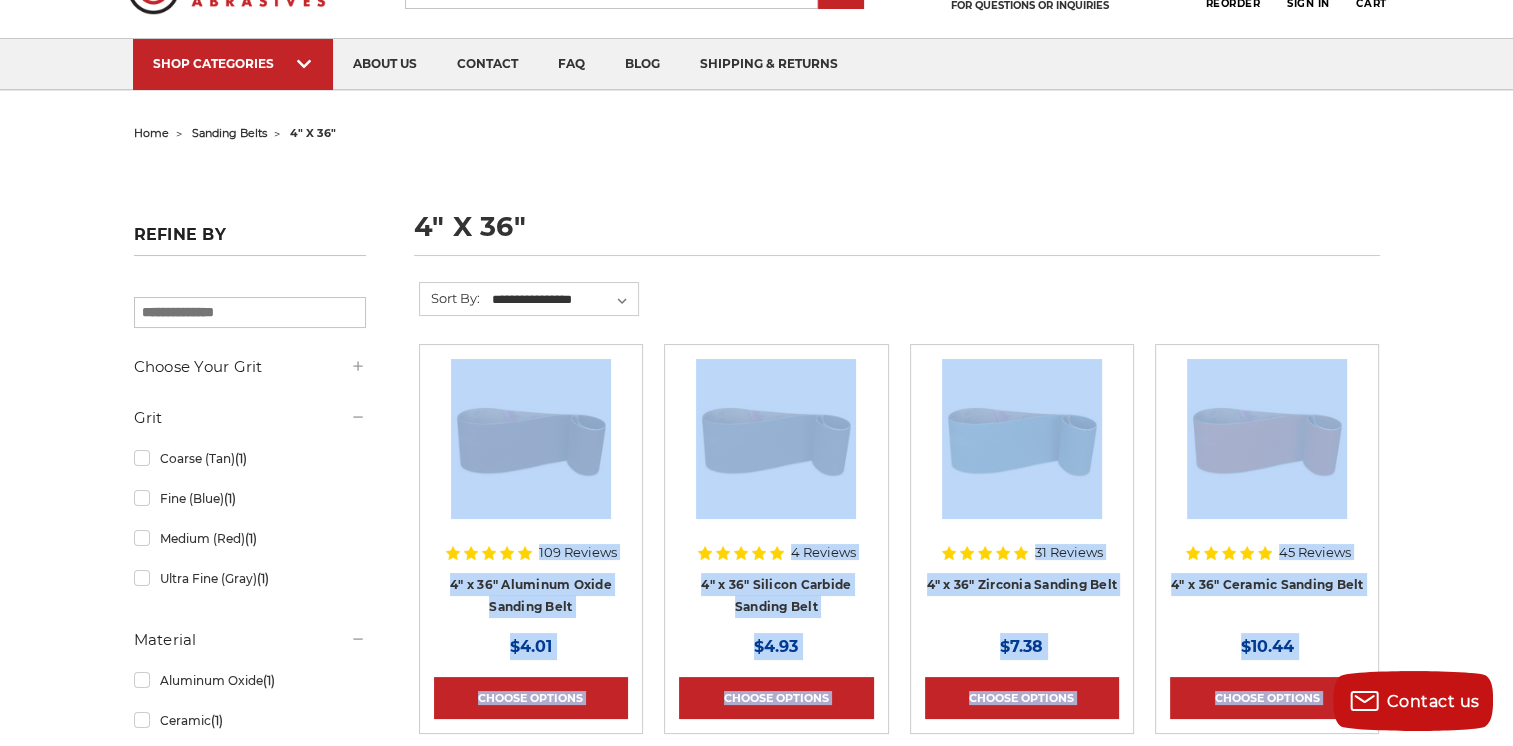 scroll, scrollTop: 0, scrollLeft: 0, axis: both 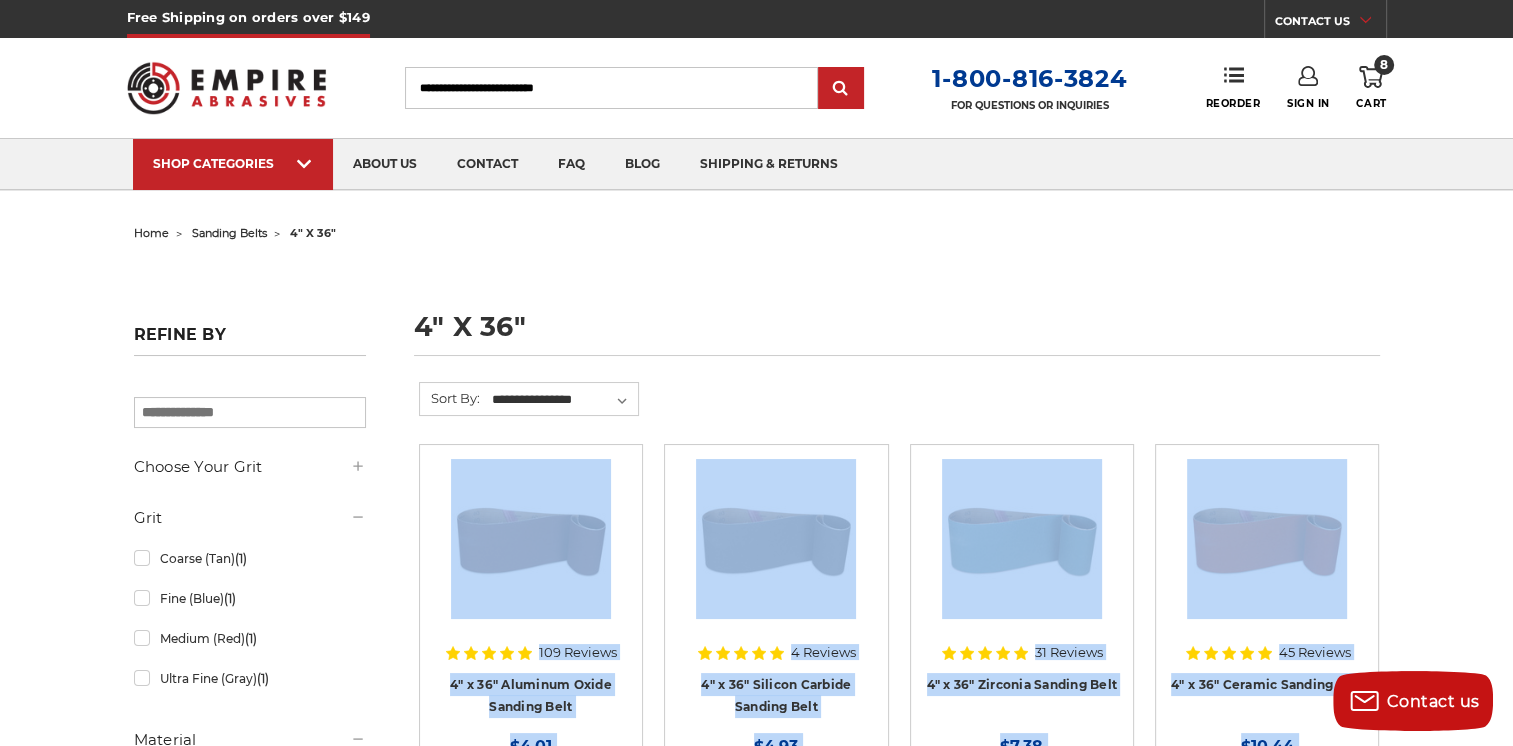 click 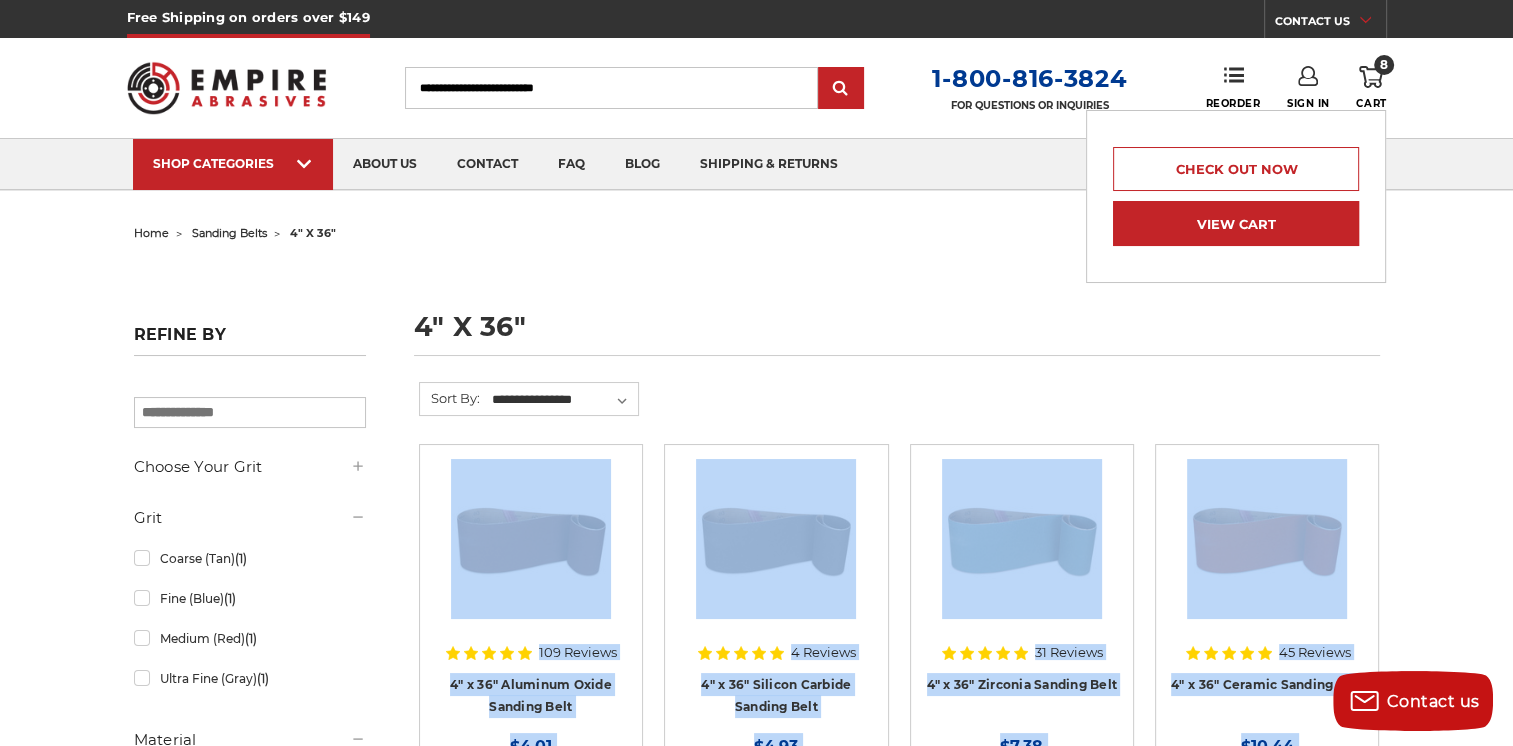 click on "View Cart" at bounding box center [1236, 223] 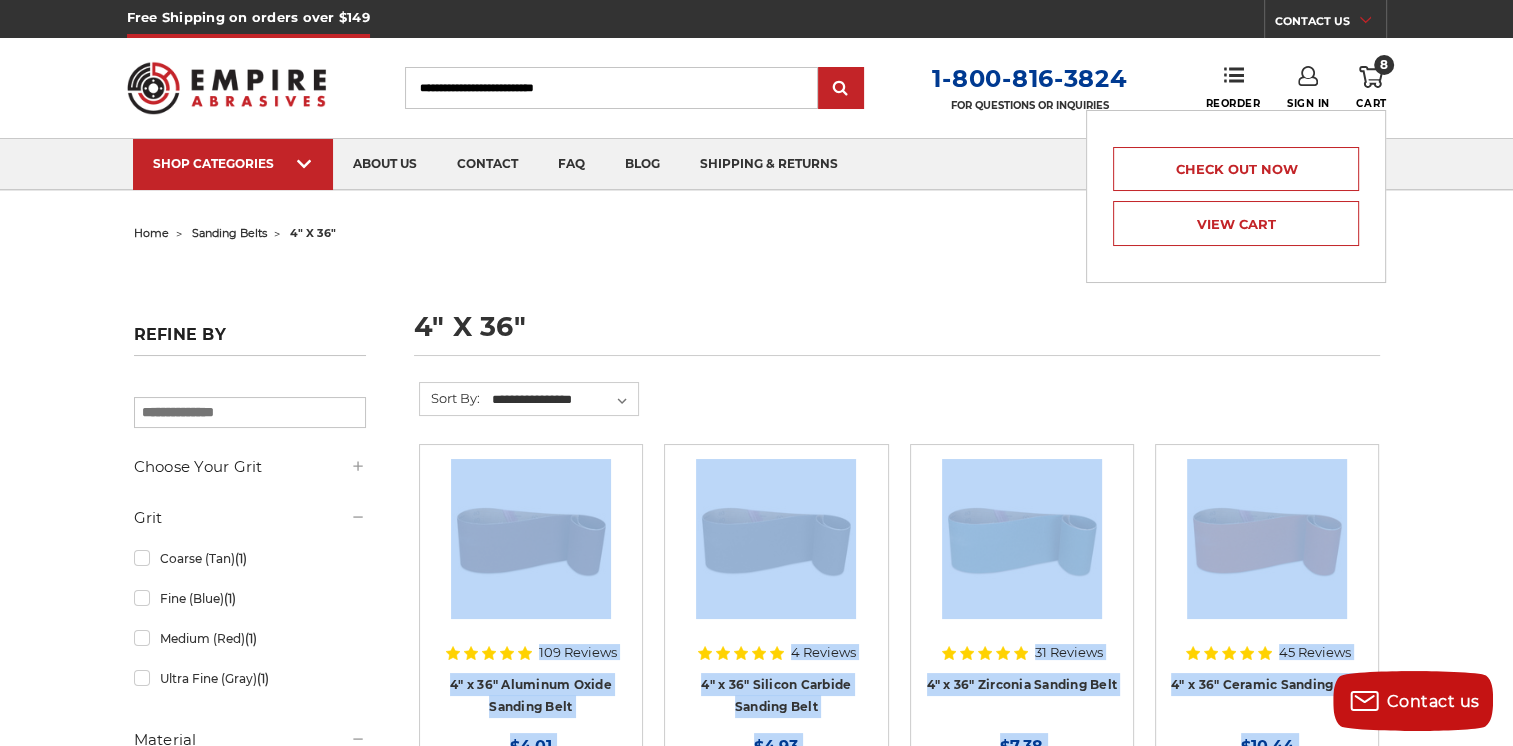 click on "home
sanding belts
4" x 36"" at bounding box center [757, 233] 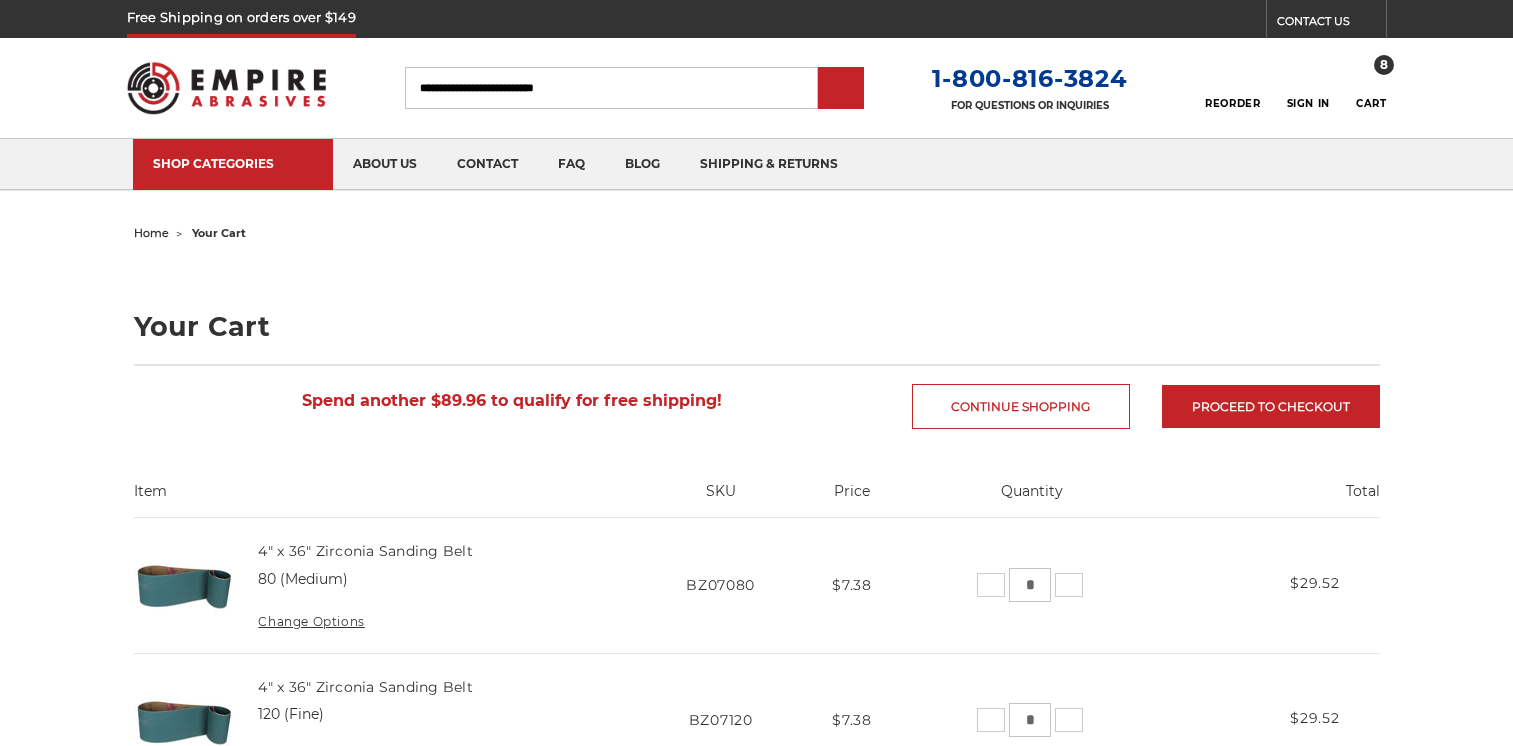 scroll, scrollTop: 0, scrollLeft: 0, axis: both 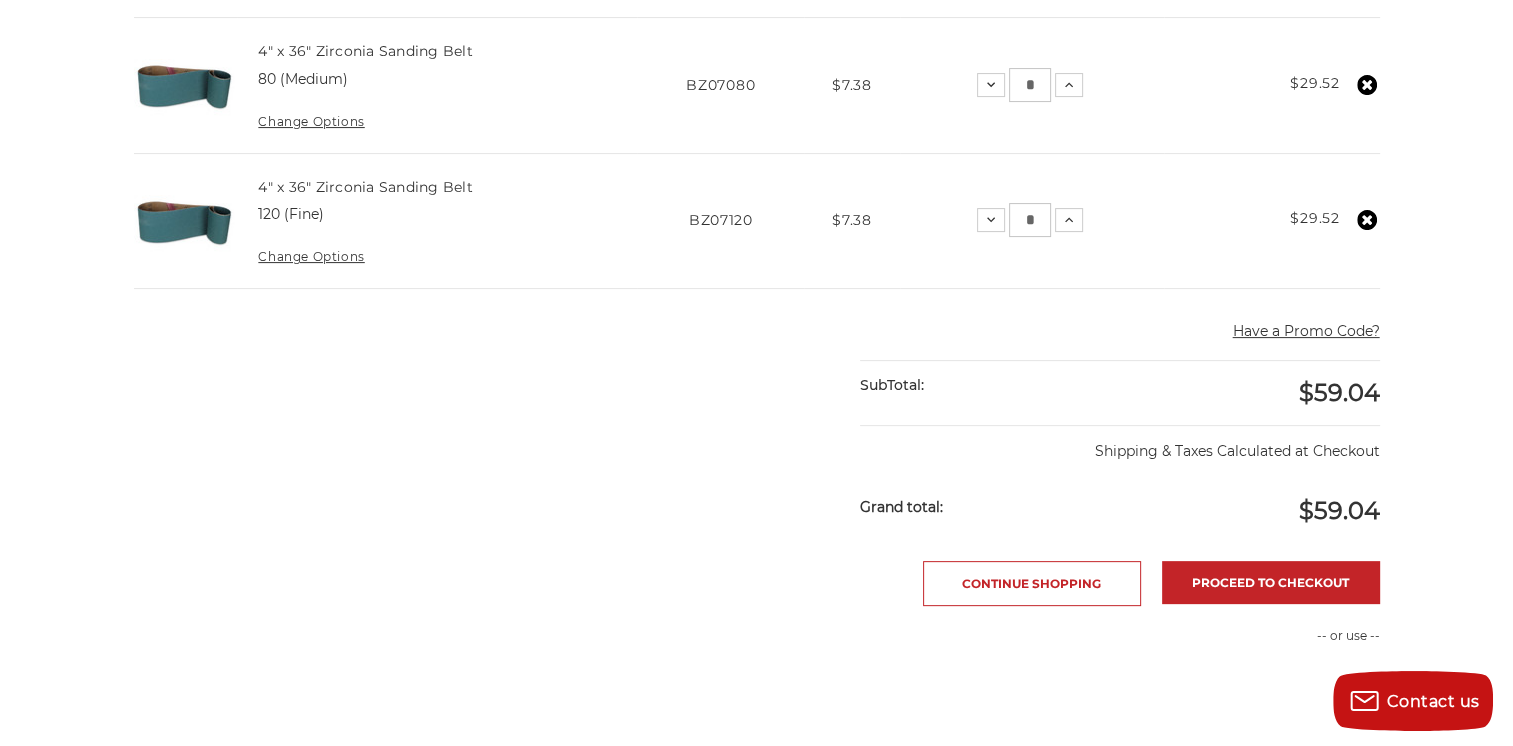 click 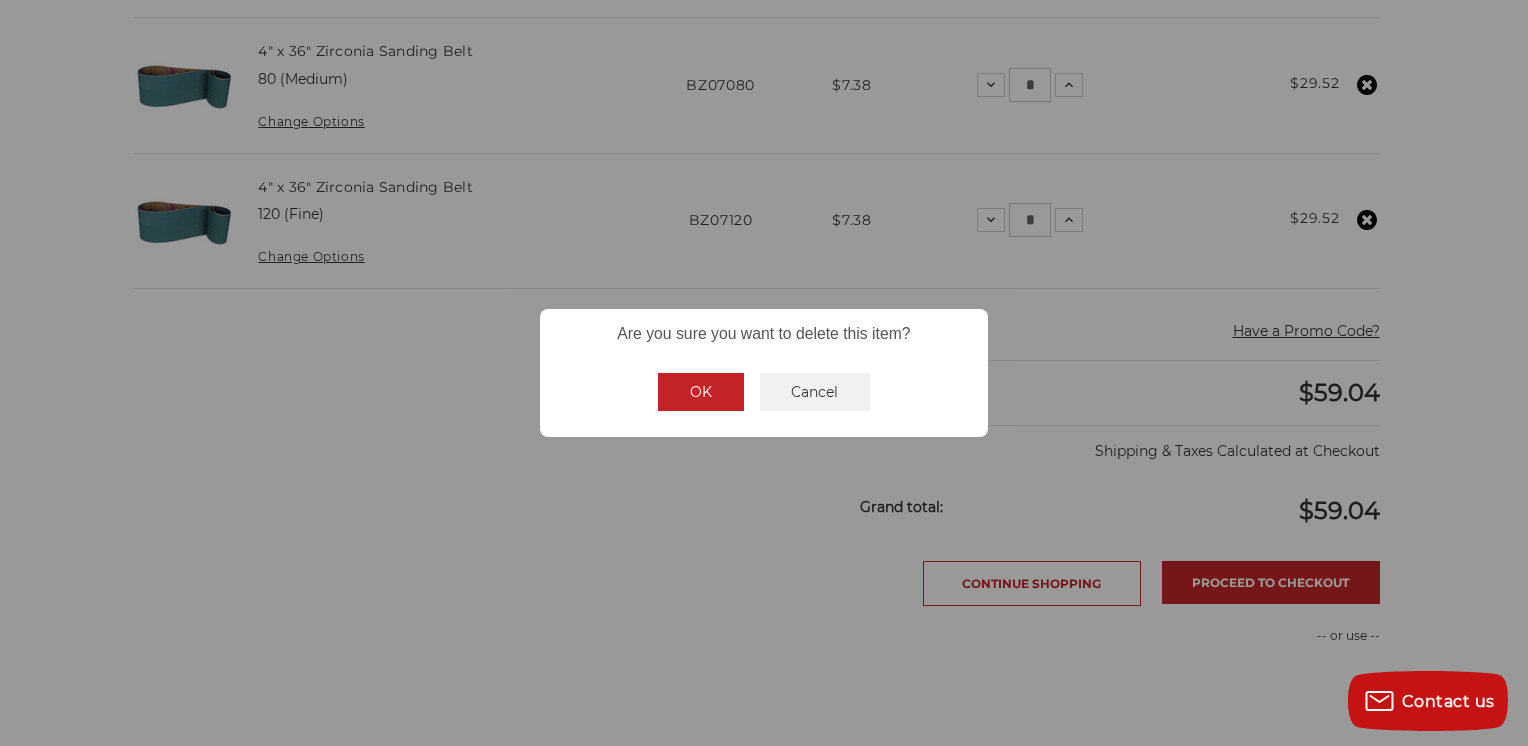 click on "OK" at bounding box center [701, 392] 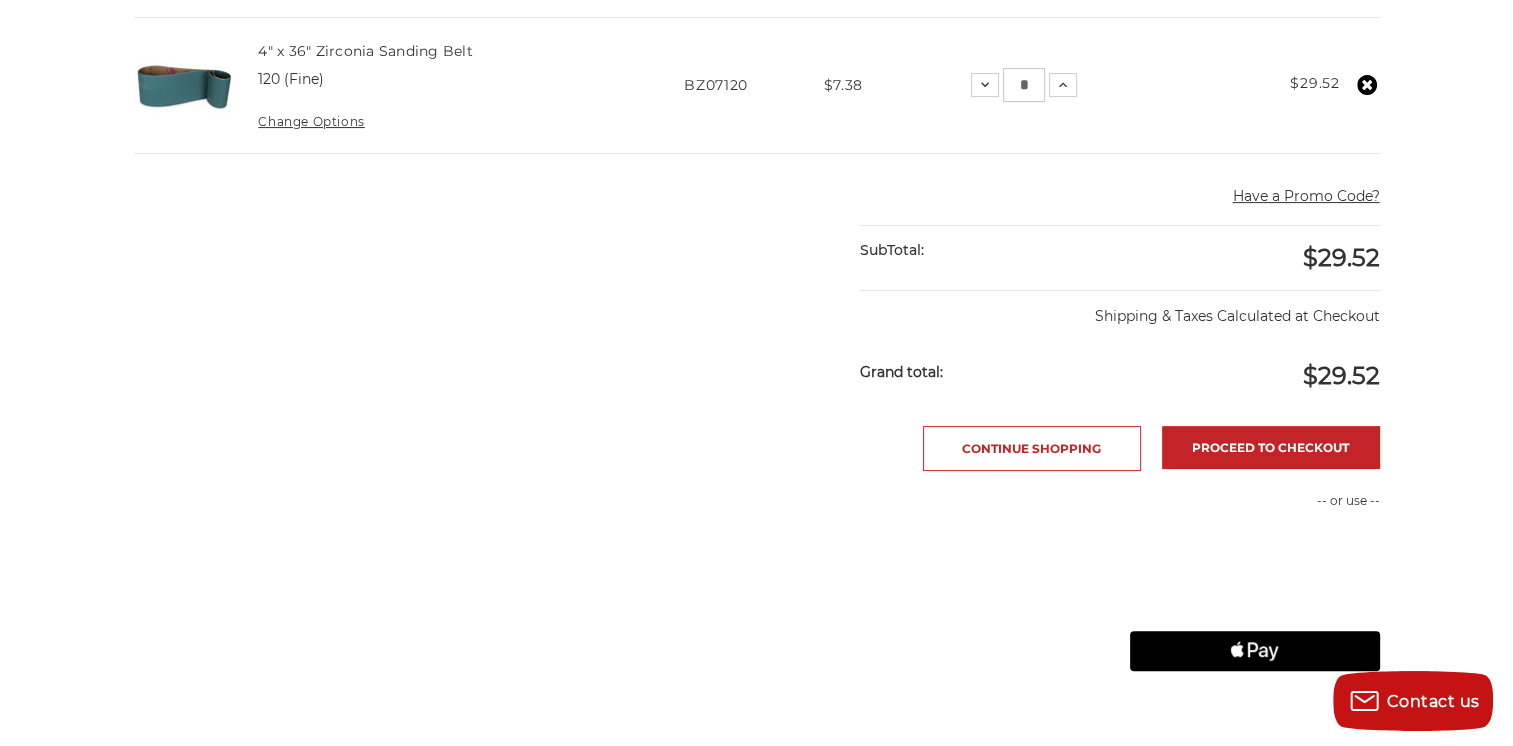 click 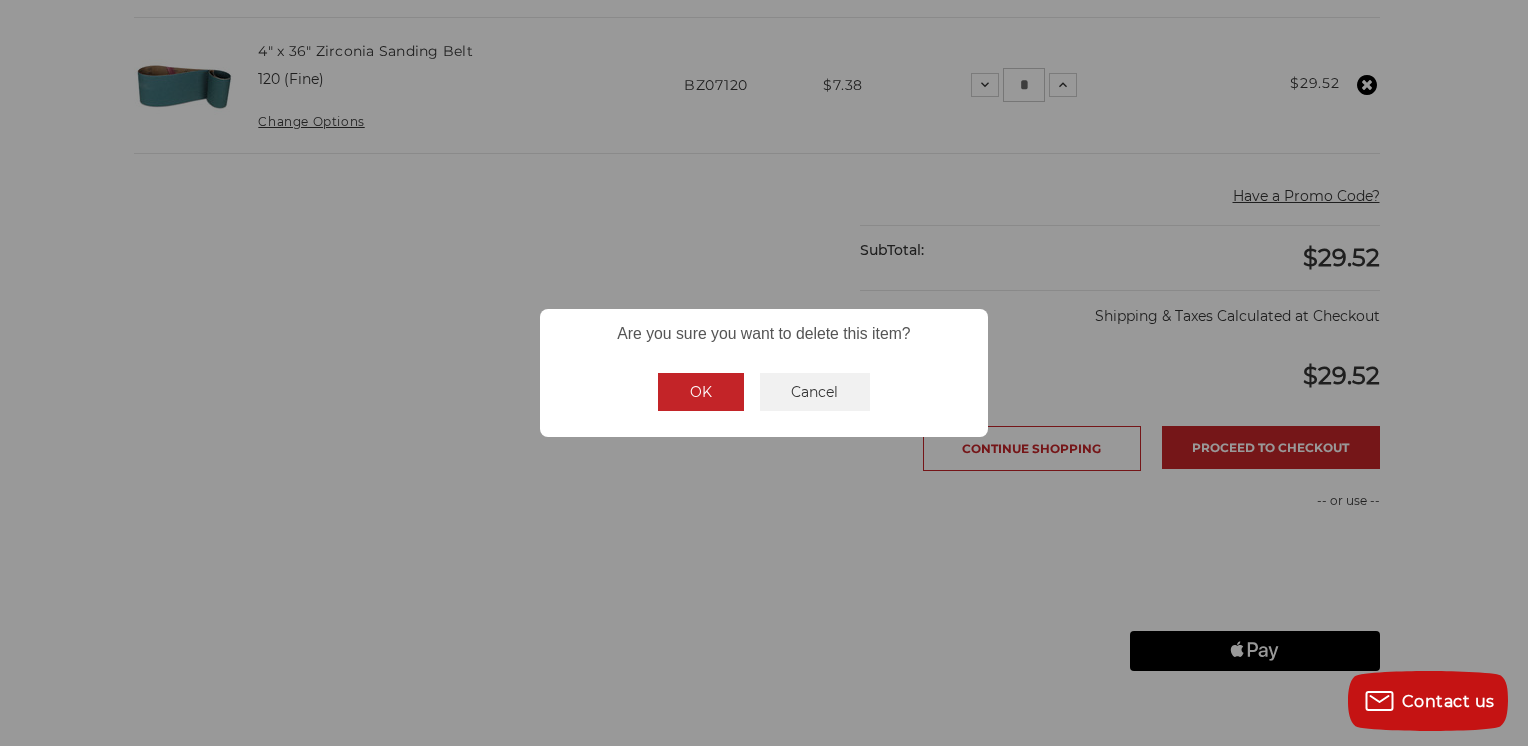 click on "OK" at bounding box center [701, 392] 